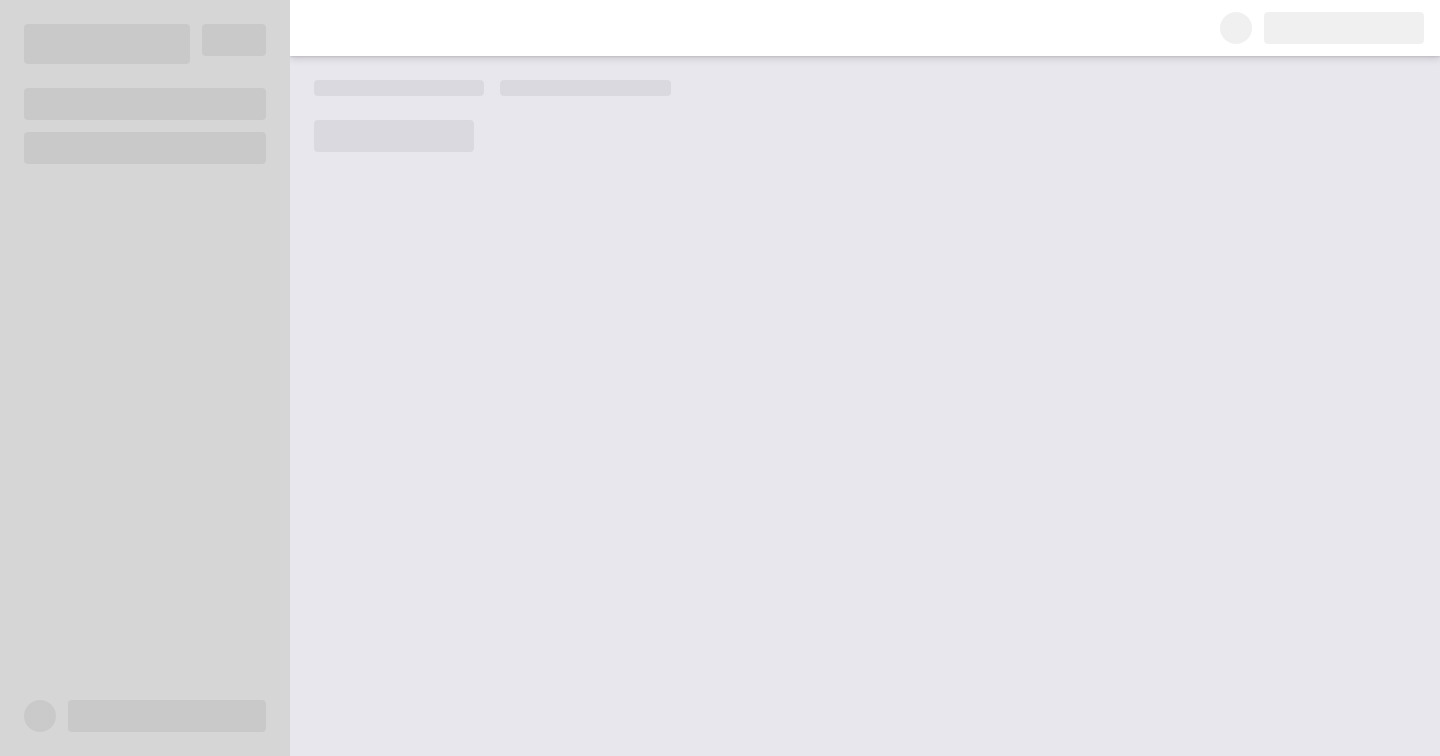 scroll, scrollTop: 0, scrollLeft: 0, axis: both 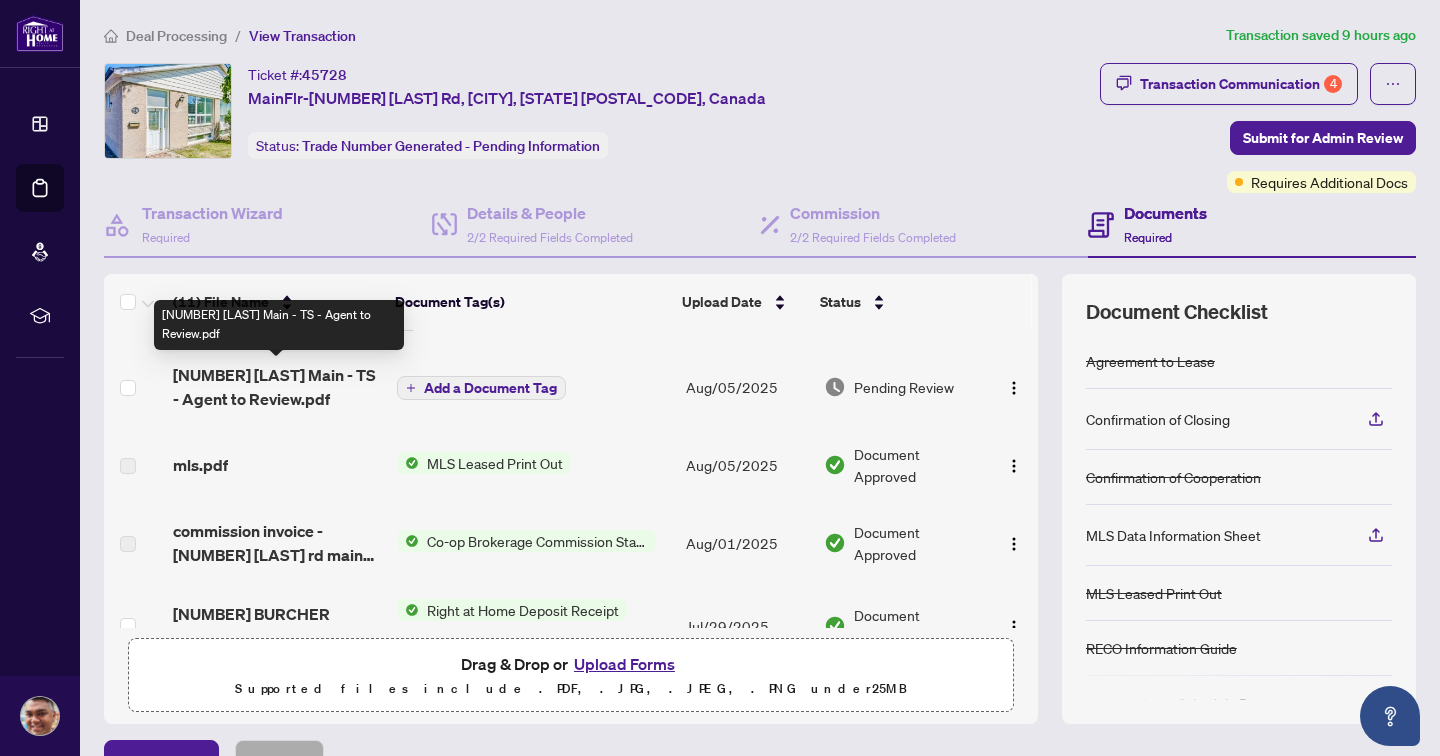 click on "[NUMBER] [LAST] Main - TS - Agent to Review.pdf" at bounding box center (277, 387) 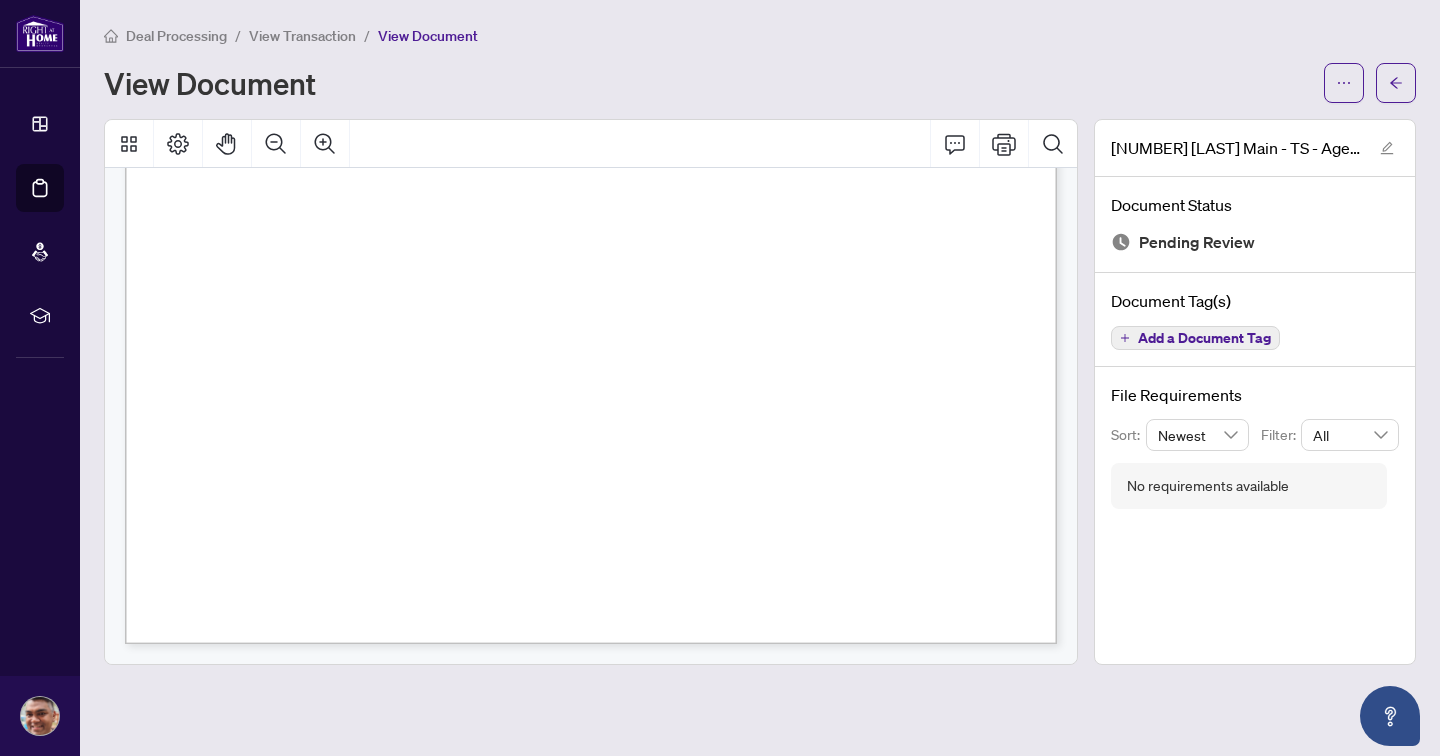 scroll, scrollTop: 0, scrollLeft: 0, axis: both 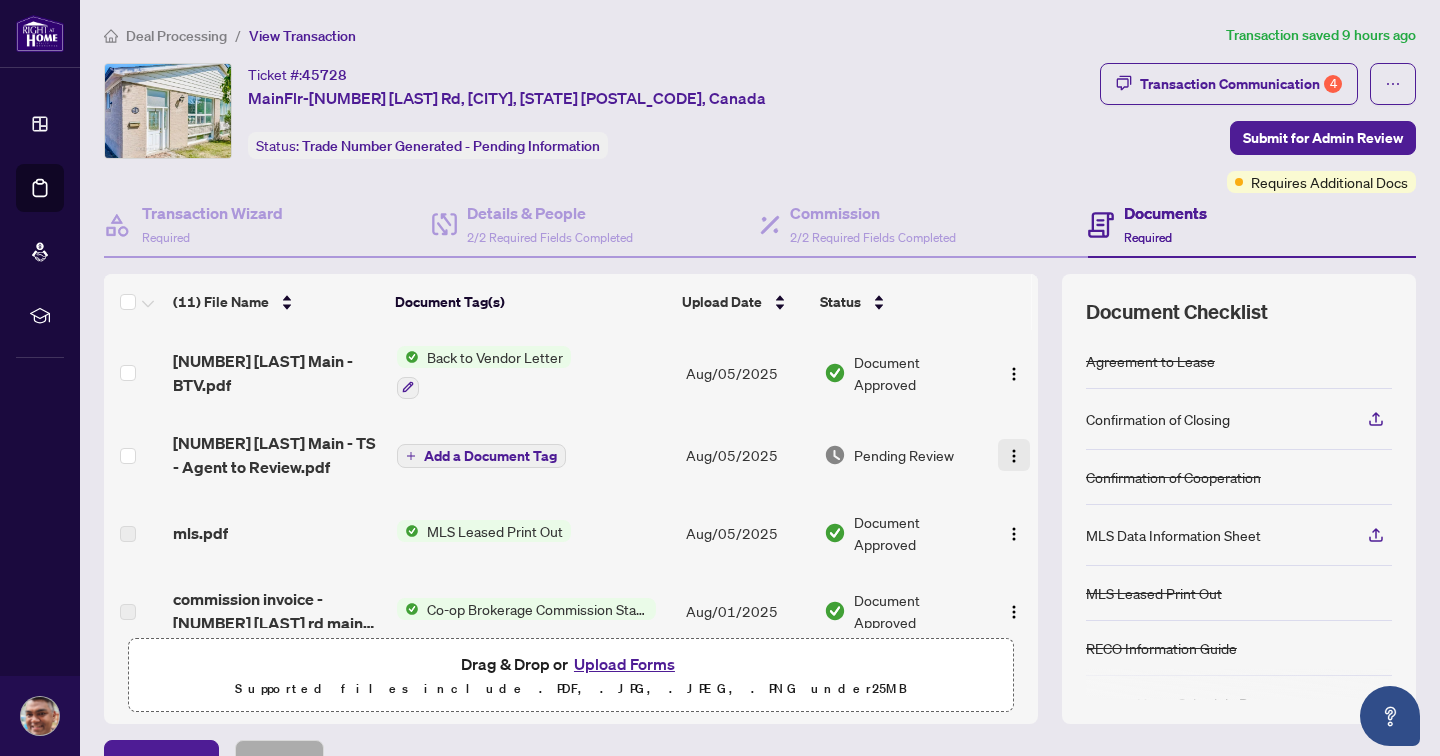 click at bounding box center [1014, 456] 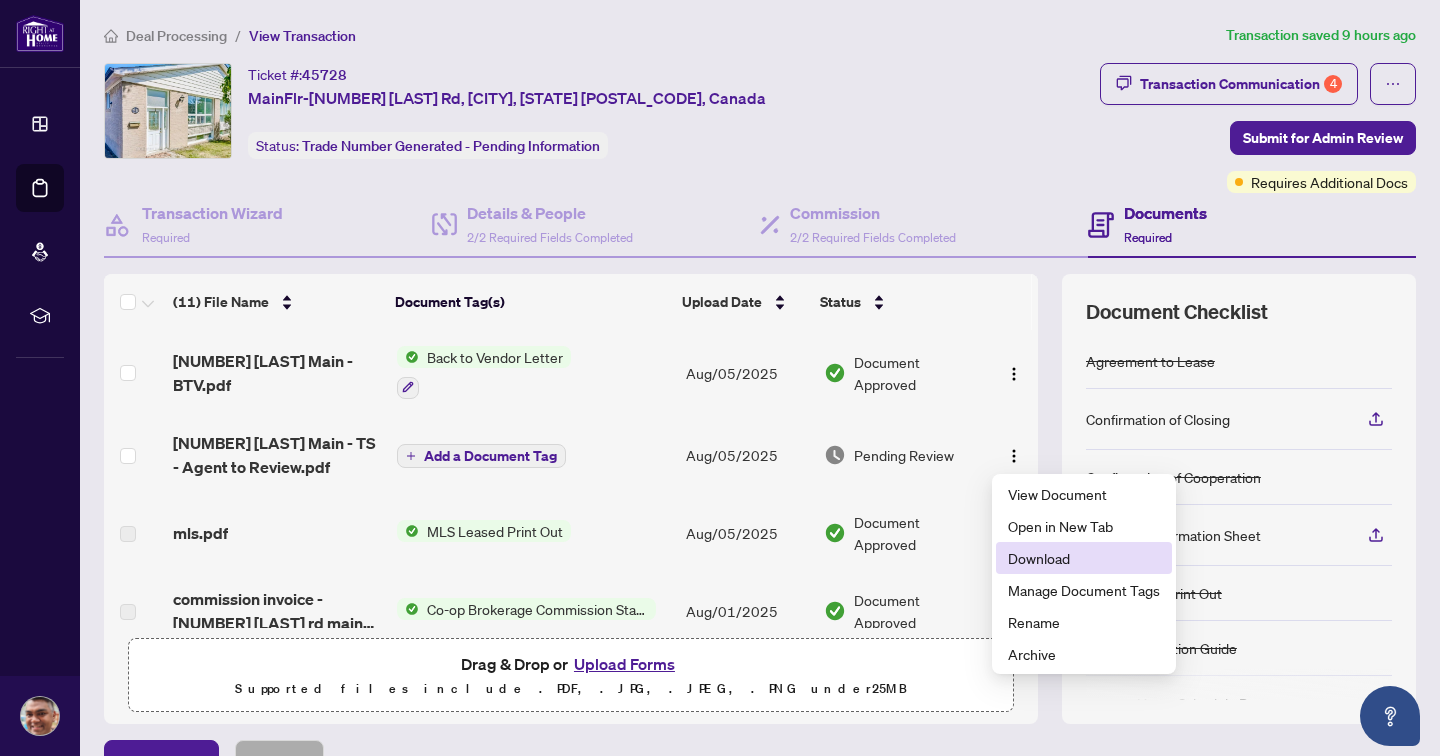 click on "Download" at bounding box center (1084, 558) 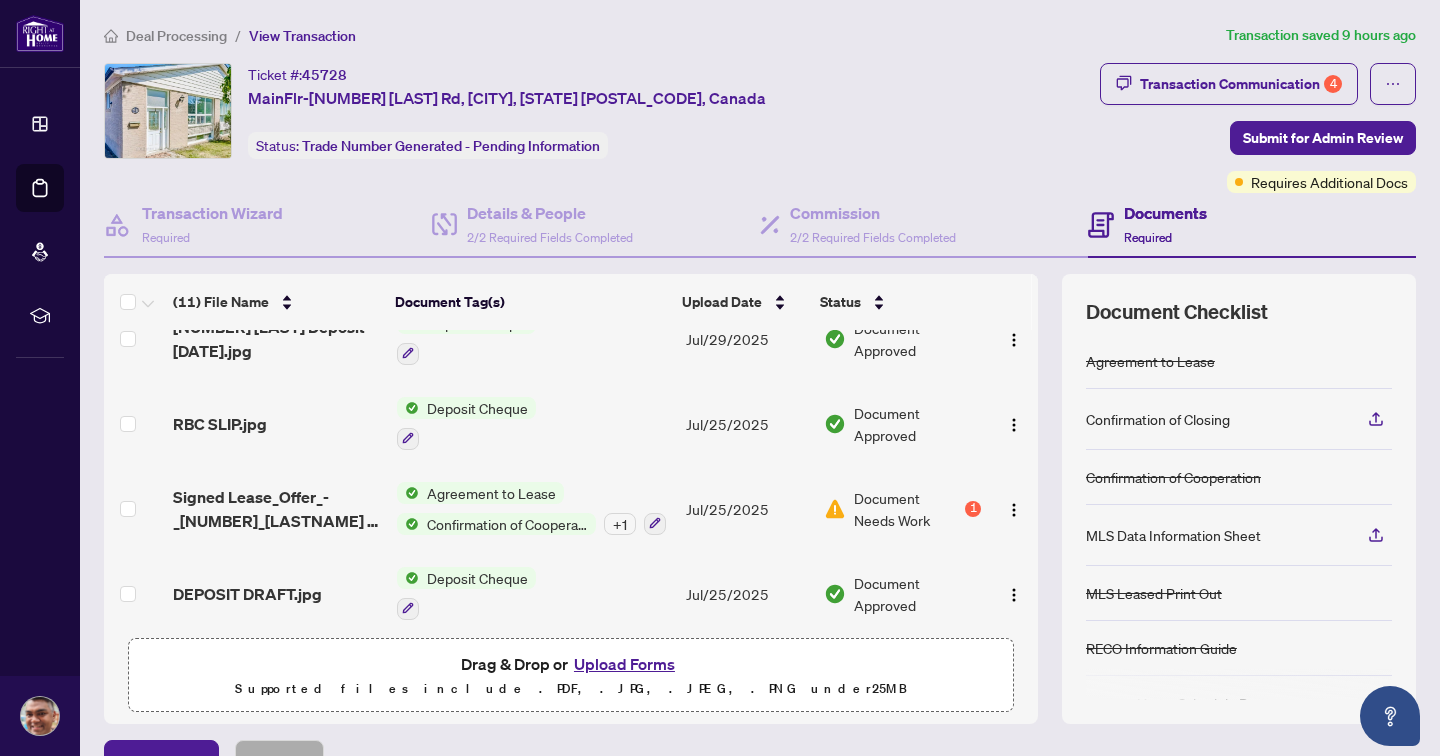 scroll, scrollTop: 621, scrollLeft: 0, axis: vertical 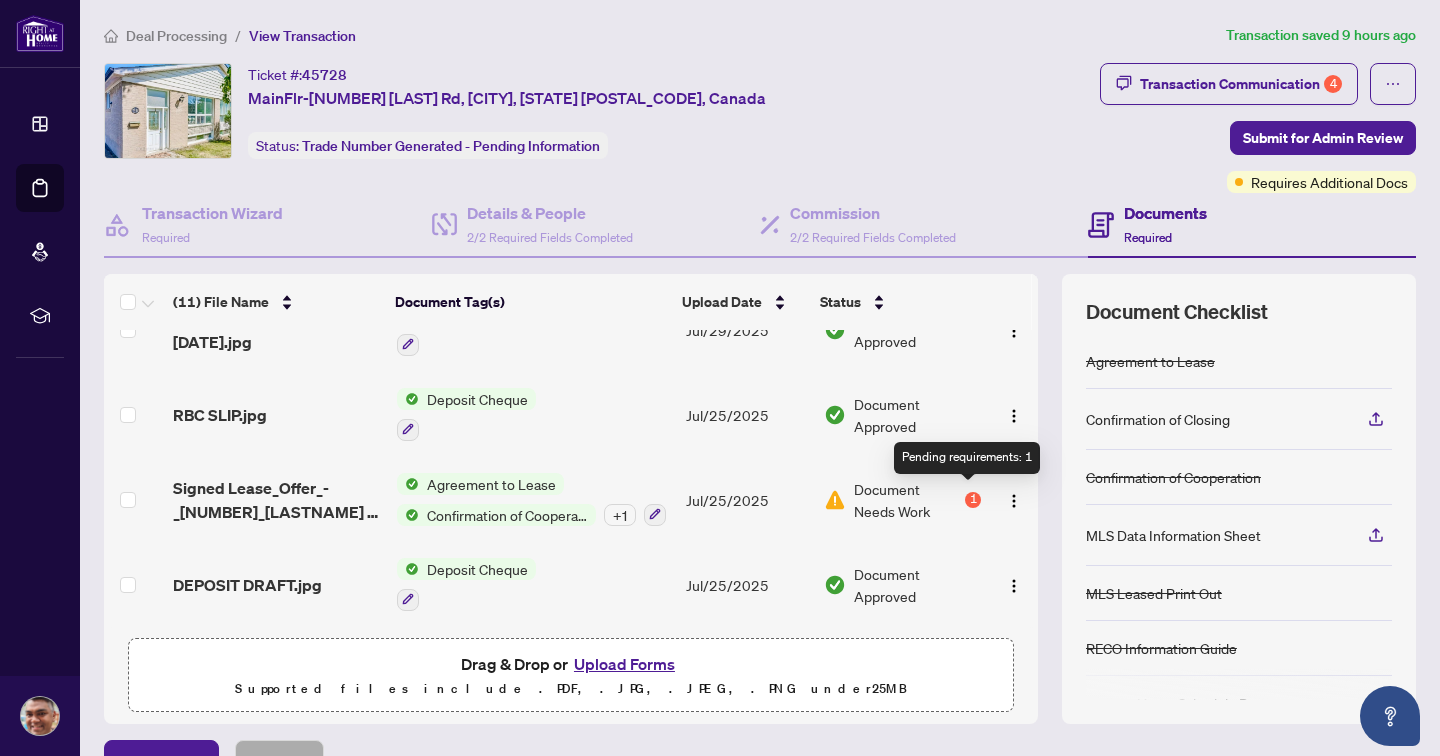 click on "1" at bounding box center [973, 500] 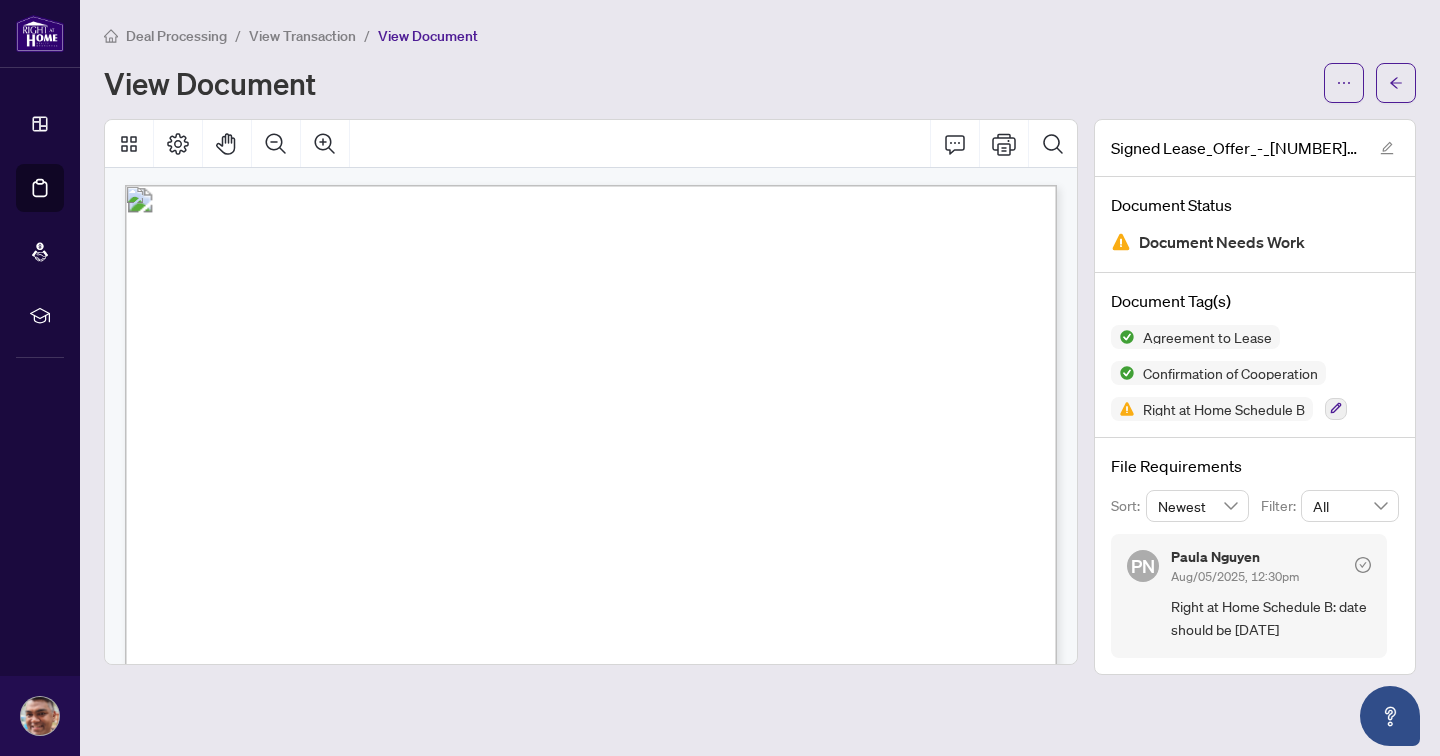 scroll, scrollTop: 12360, scrollLeft: 0, axis: vertical 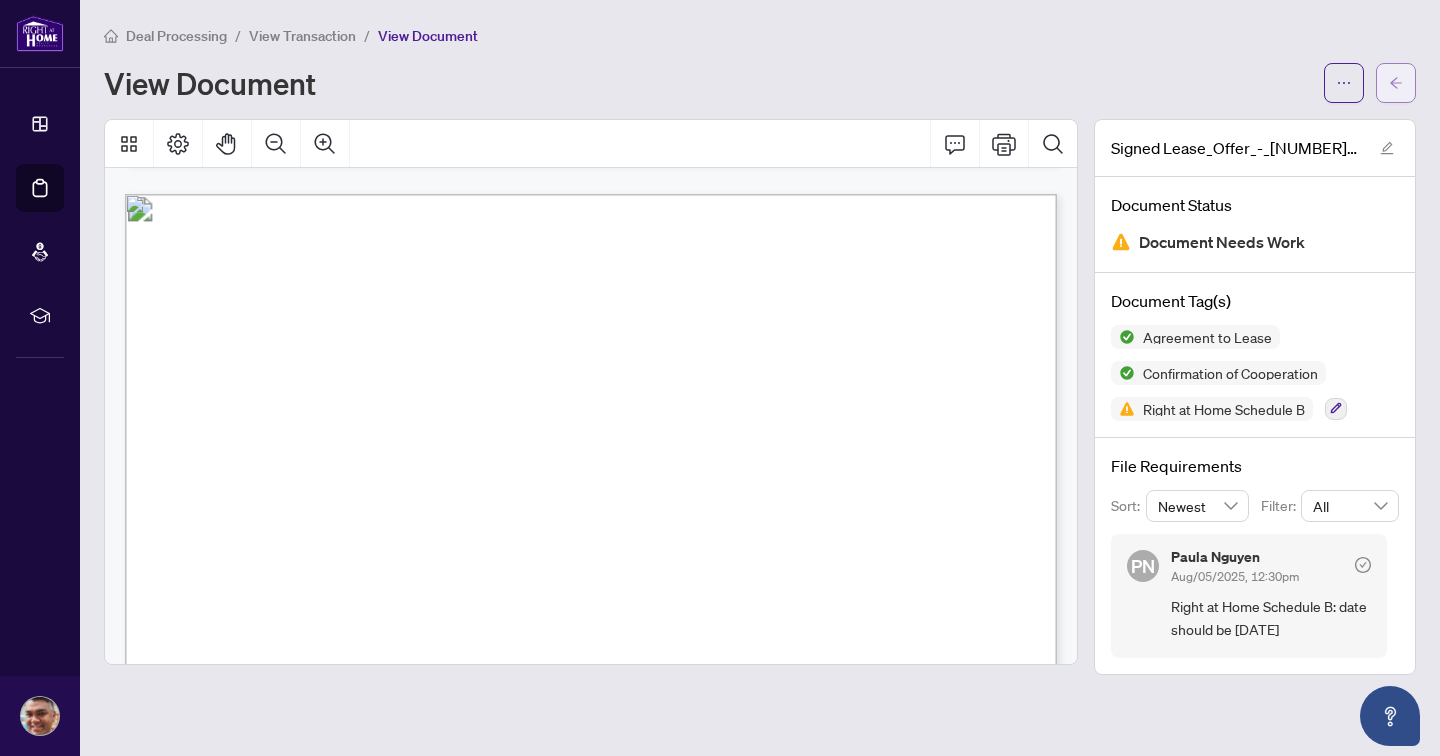 click at bounding box center (1396, 83) 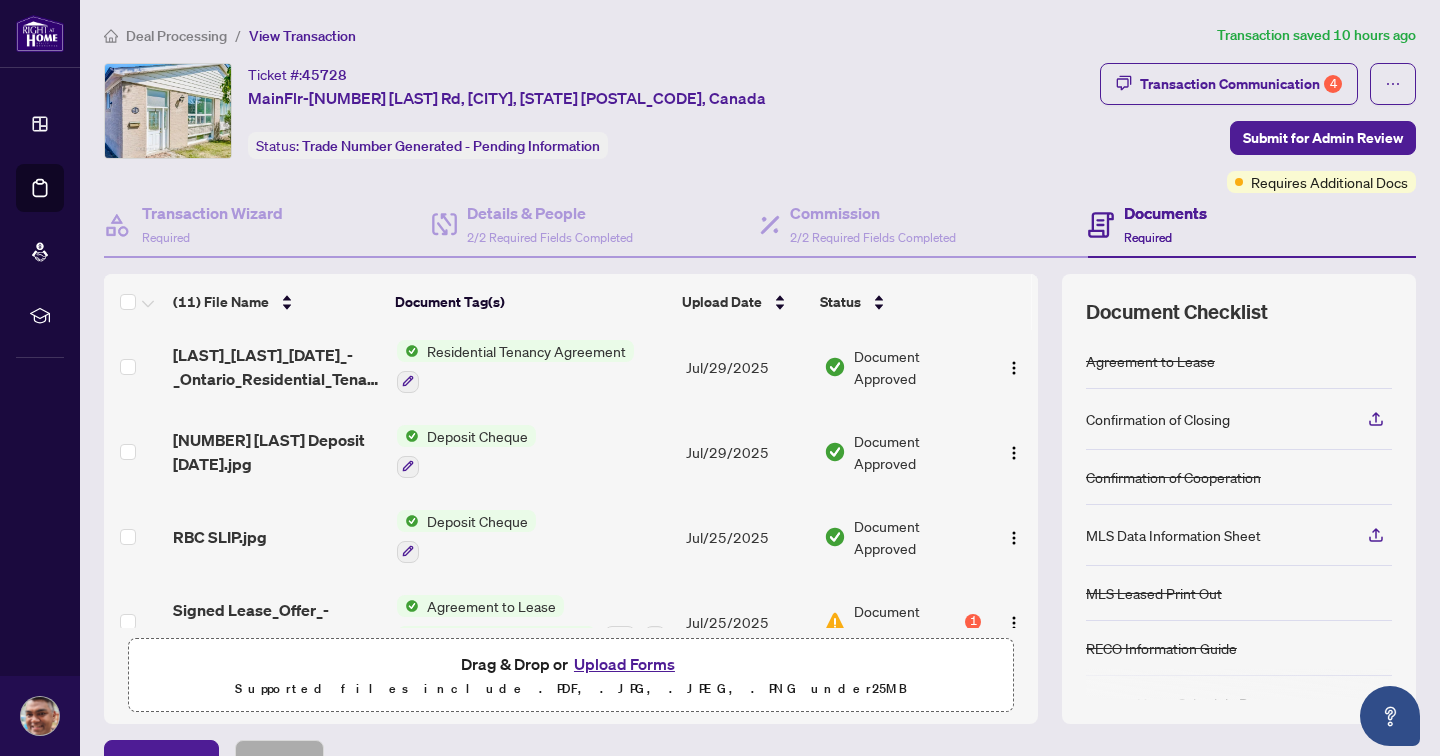 scroll, scrollTop: 621, scrollLeft: 0, axis: vertical 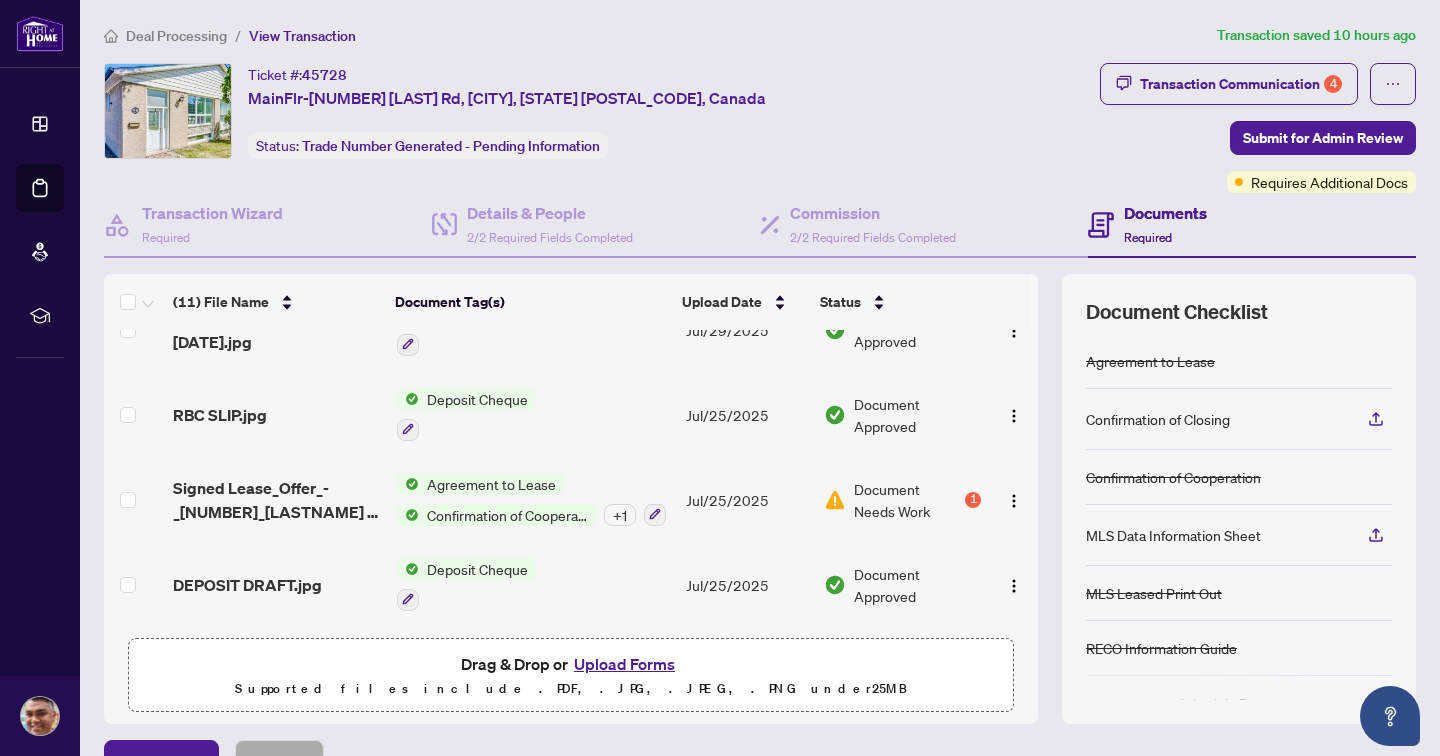 click on "Upload Forms" at bounding box center [624, 664] 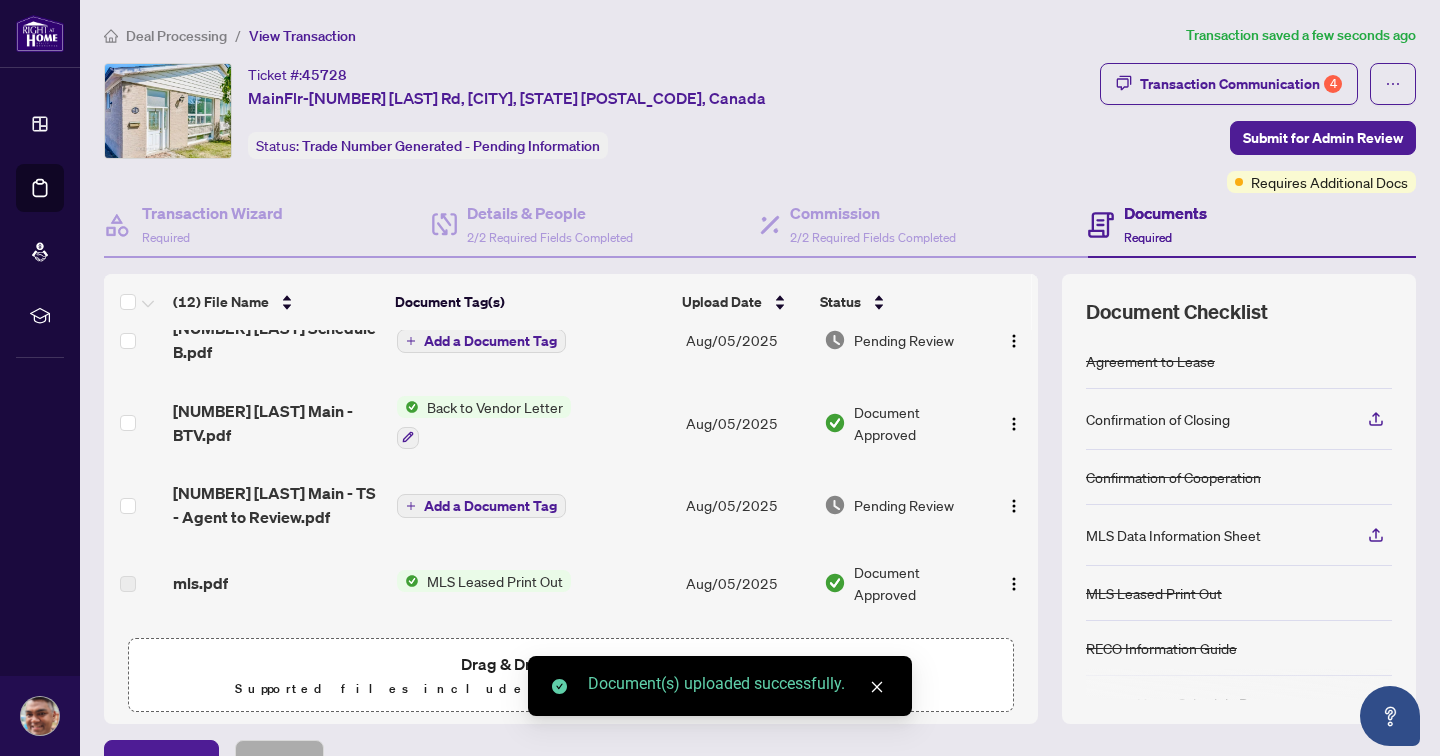 scroll, scrollTop: 0, scrollLeft: 0, axis: both 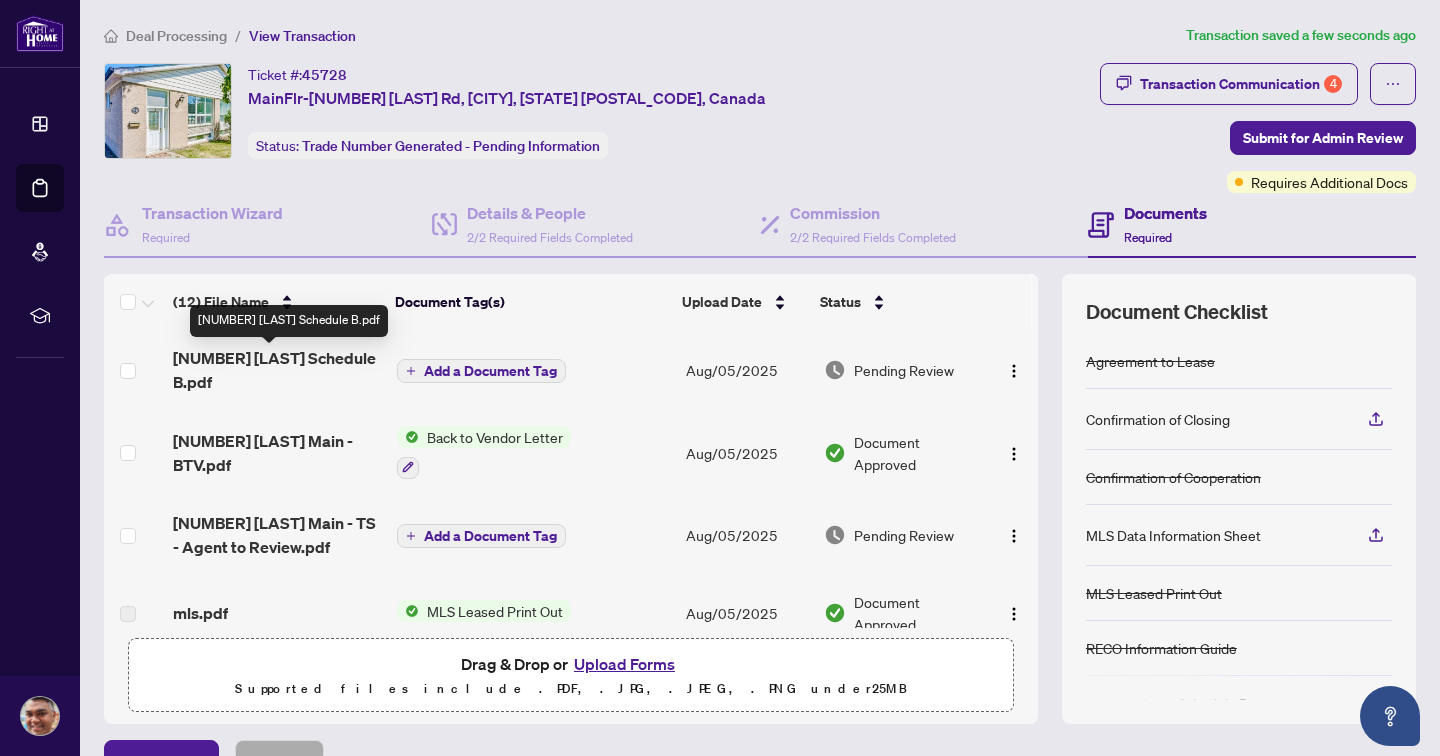 click on "[NUMBER] [LAST] Schedule B.pdf" at bounding box center [277, 370] 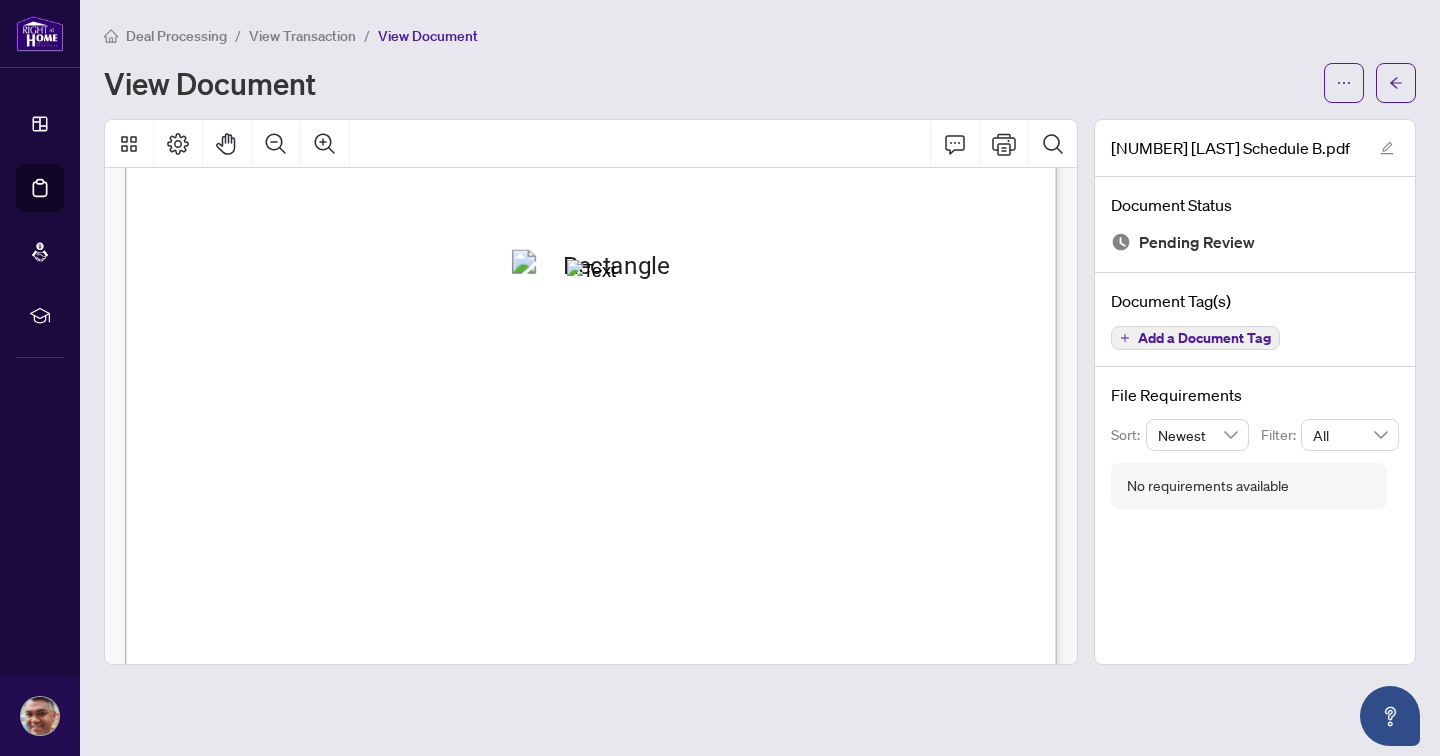 scroll, scrollTop: 0, scrollLeft: 0, axis: both 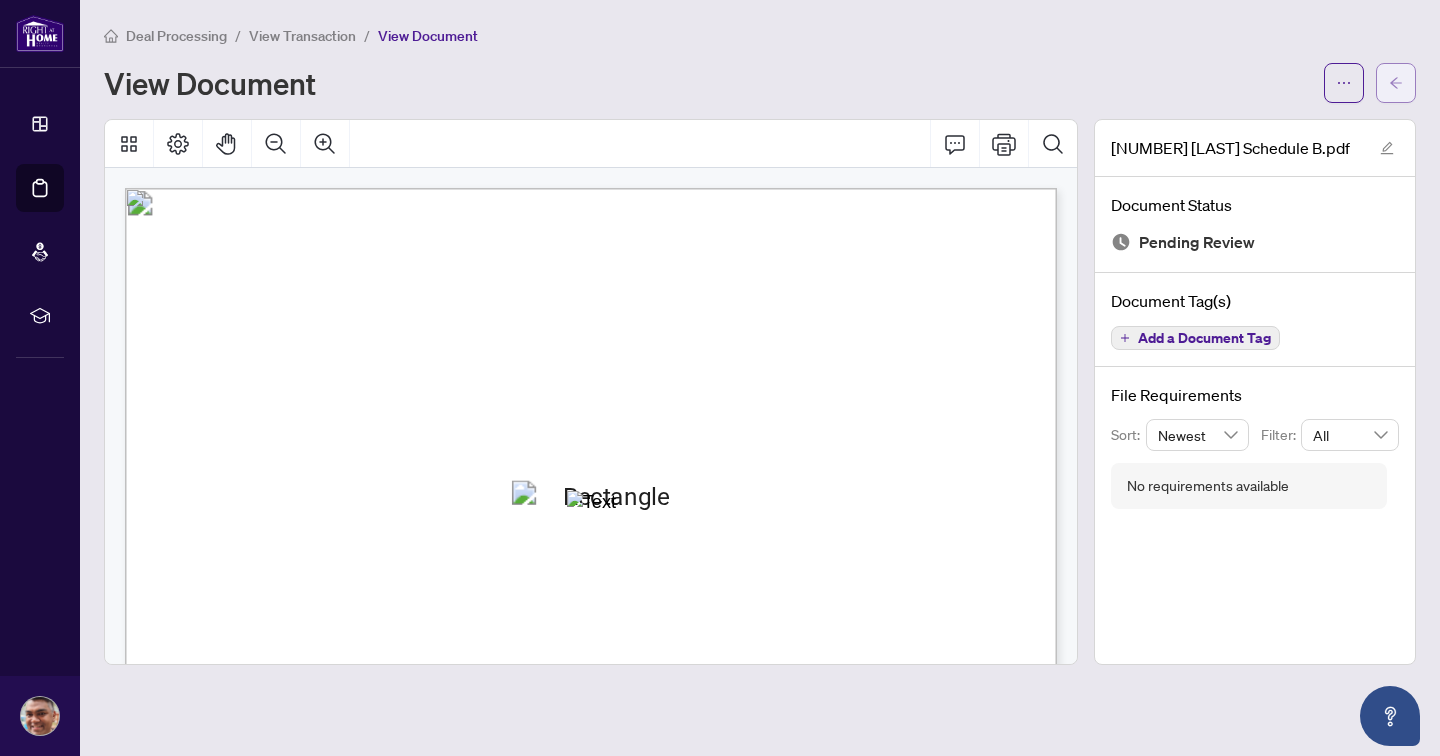 click 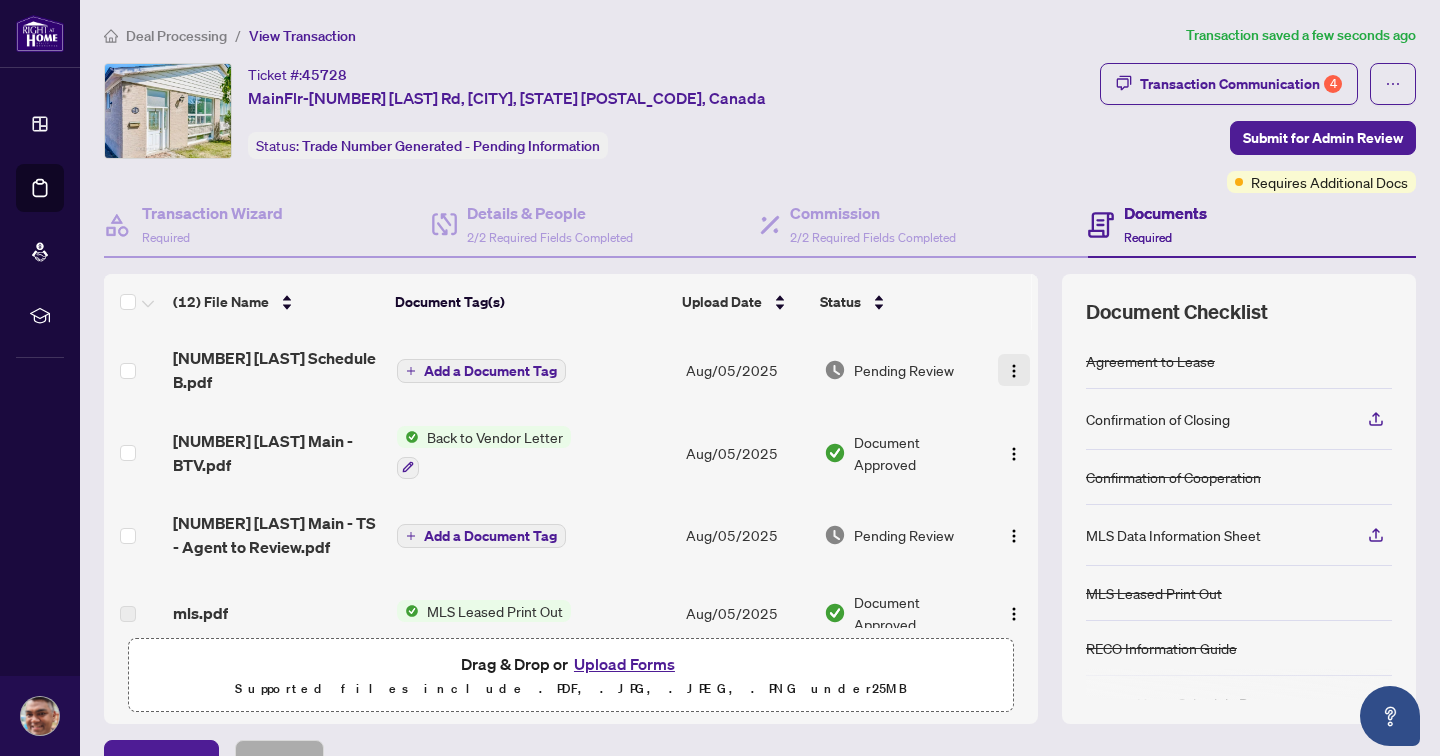click at bounding box center (1014, 371) 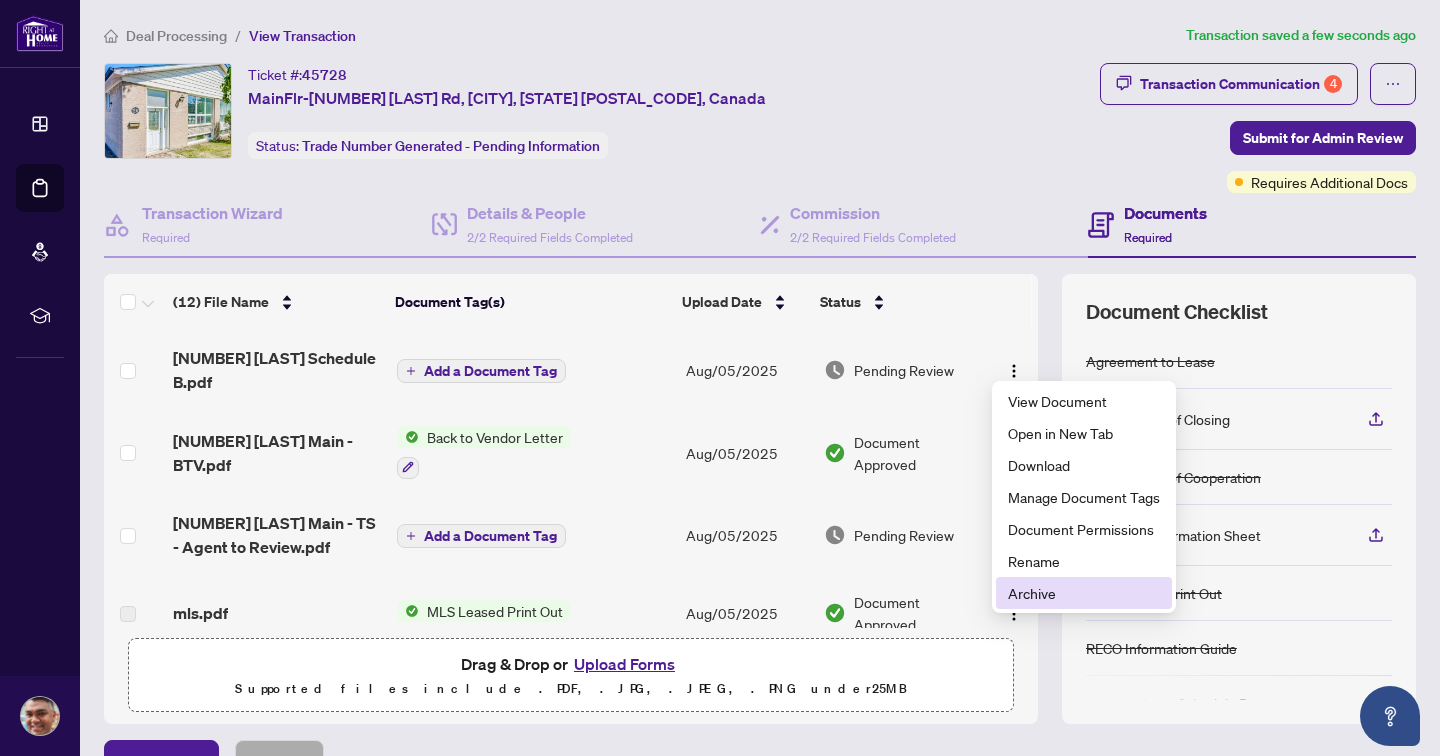 click on "Archive" at bounding box center [1084, 593] 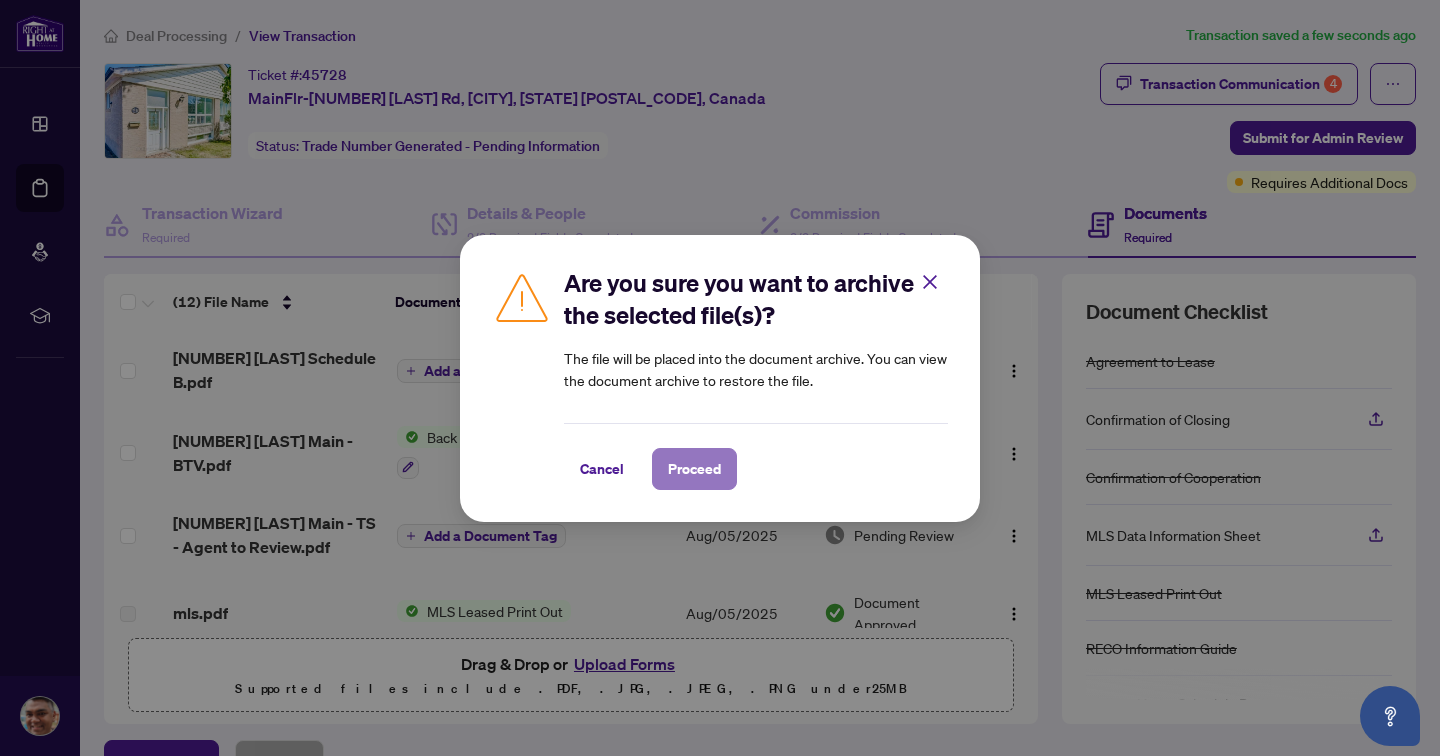 click on "Proceed" at bounding box center (694, 469) 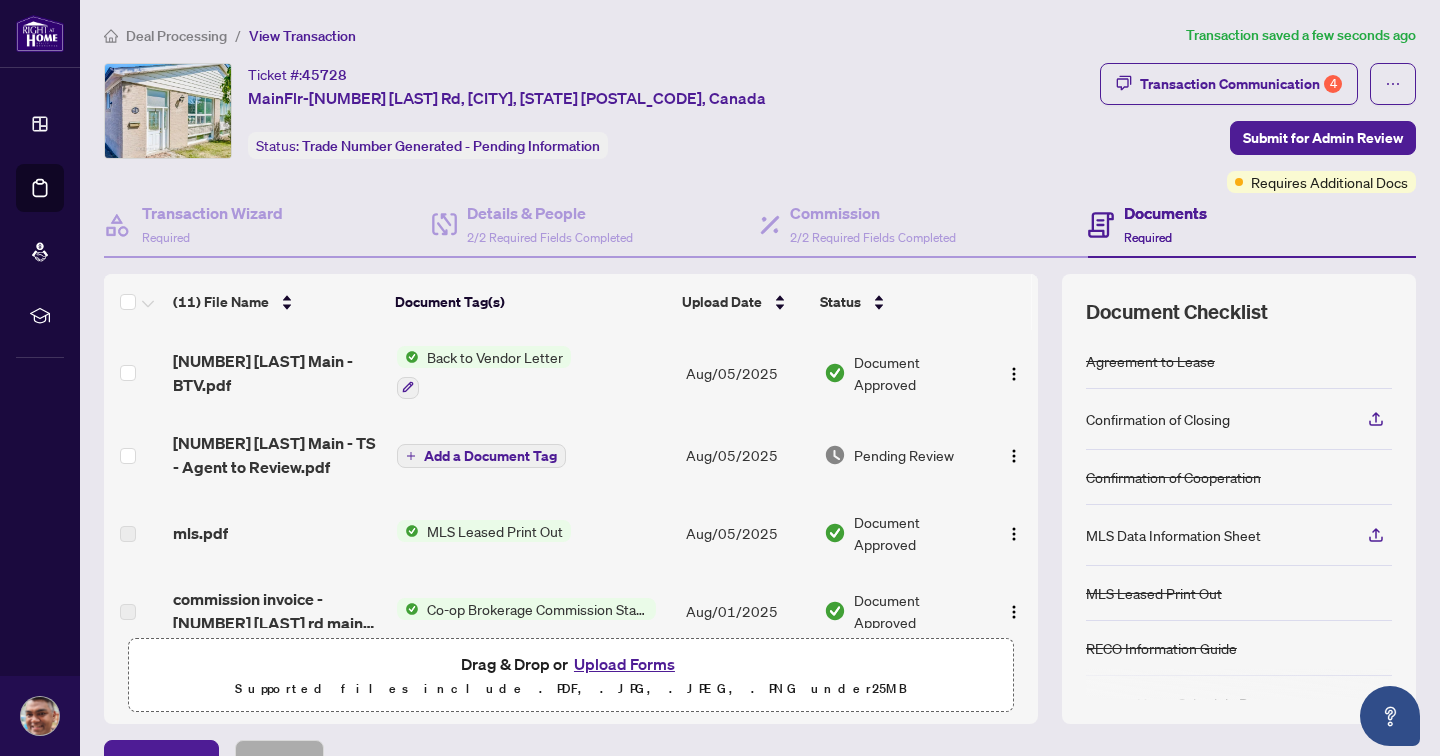 click on "Upload Forms" at bounding box center (624, 664) 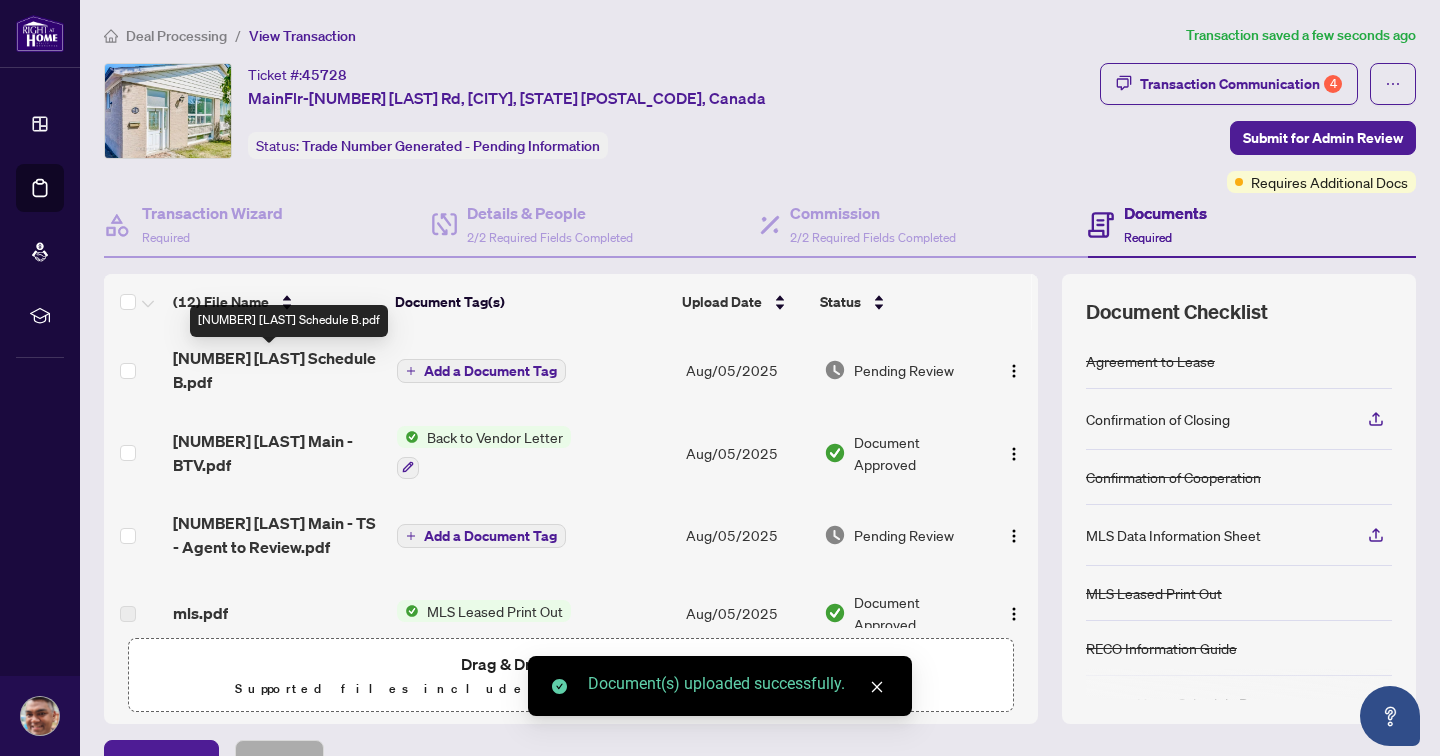 click on "[NUMBER] [LAST] Schedule B.pdf" at bounding box center [277, 370] 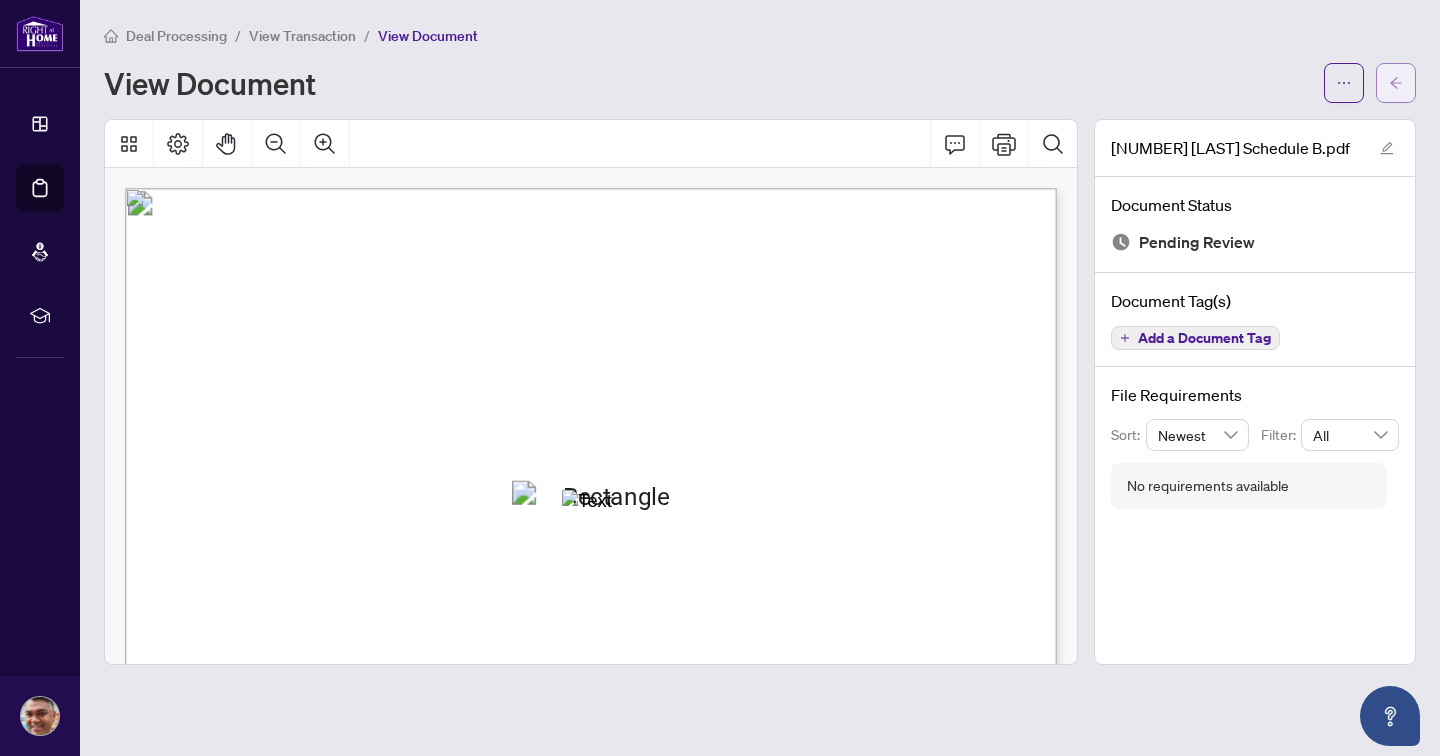 click 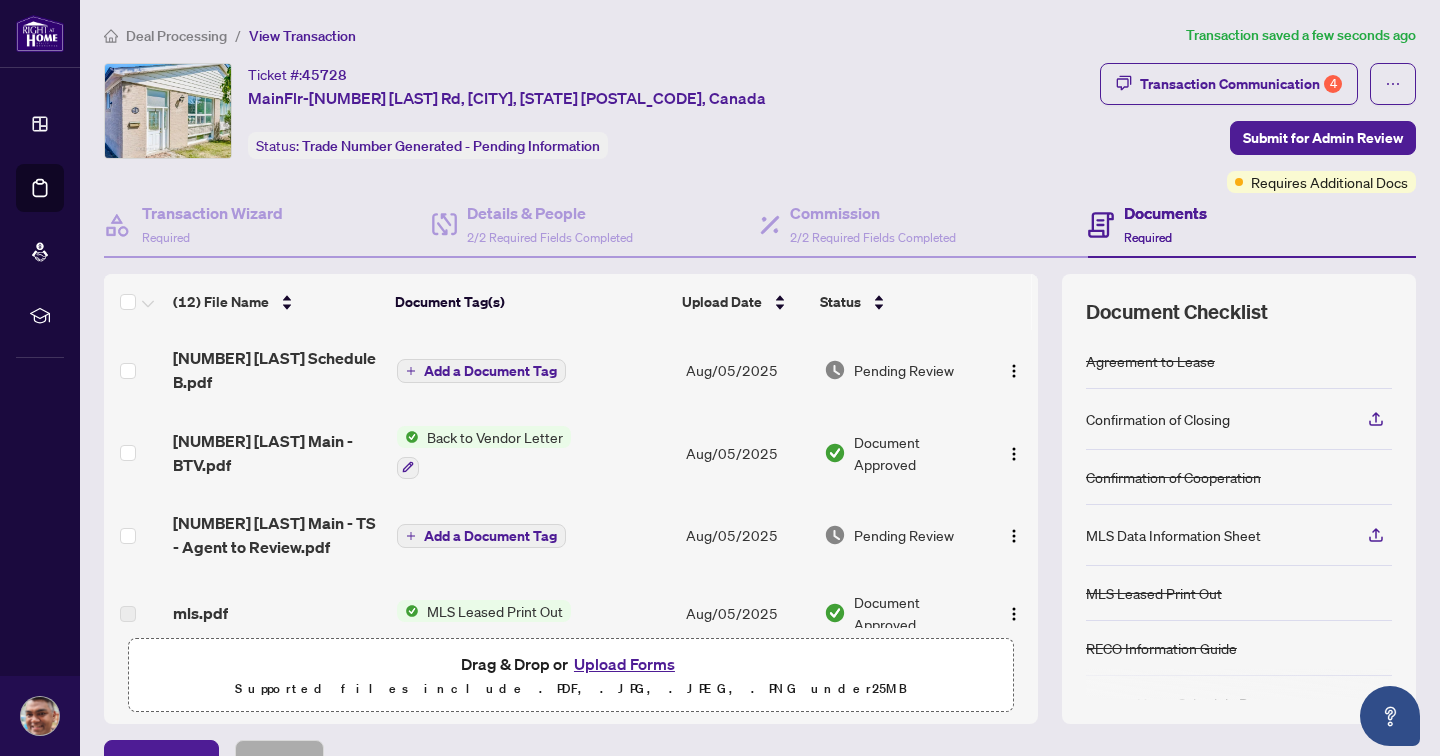 click on "Add a Document Tag" at bounding box center (490, 371) 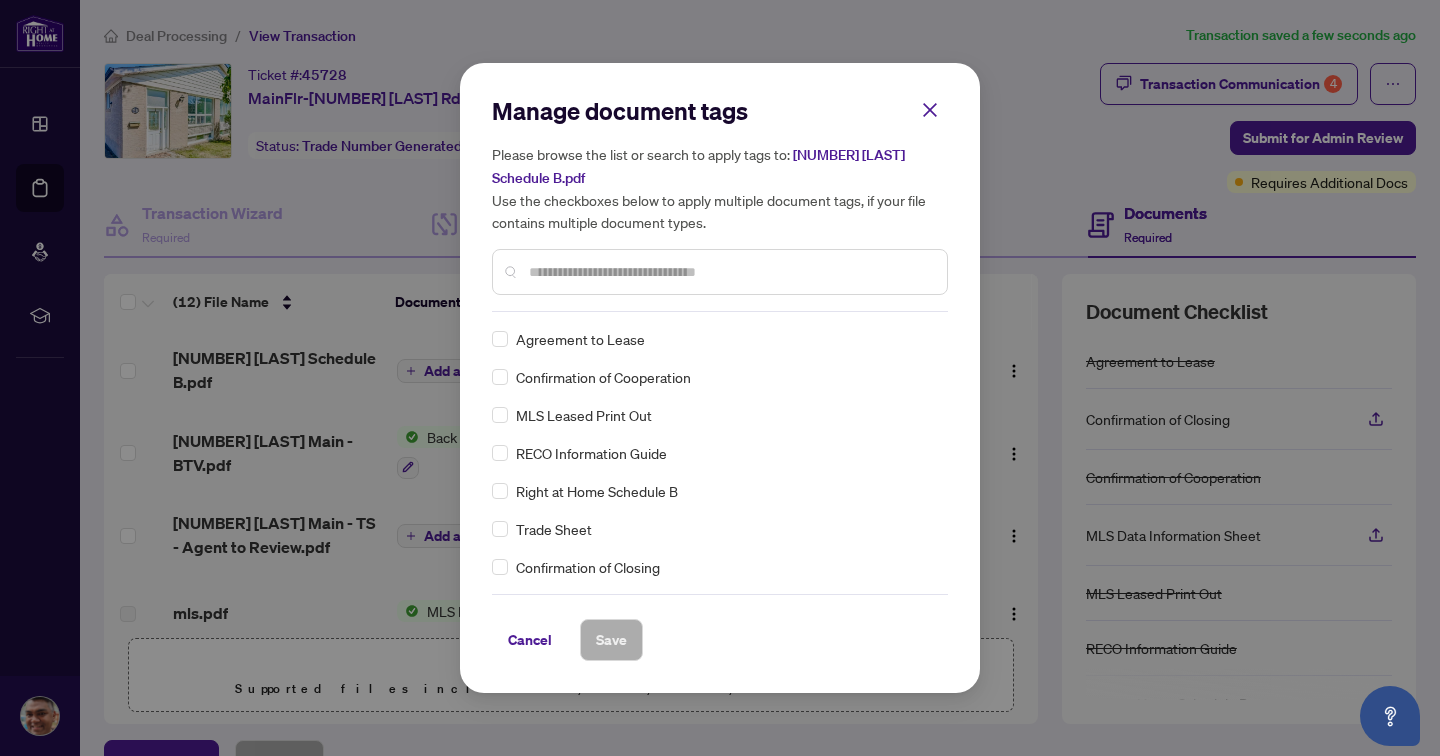 click at bounding box center (730, 272) 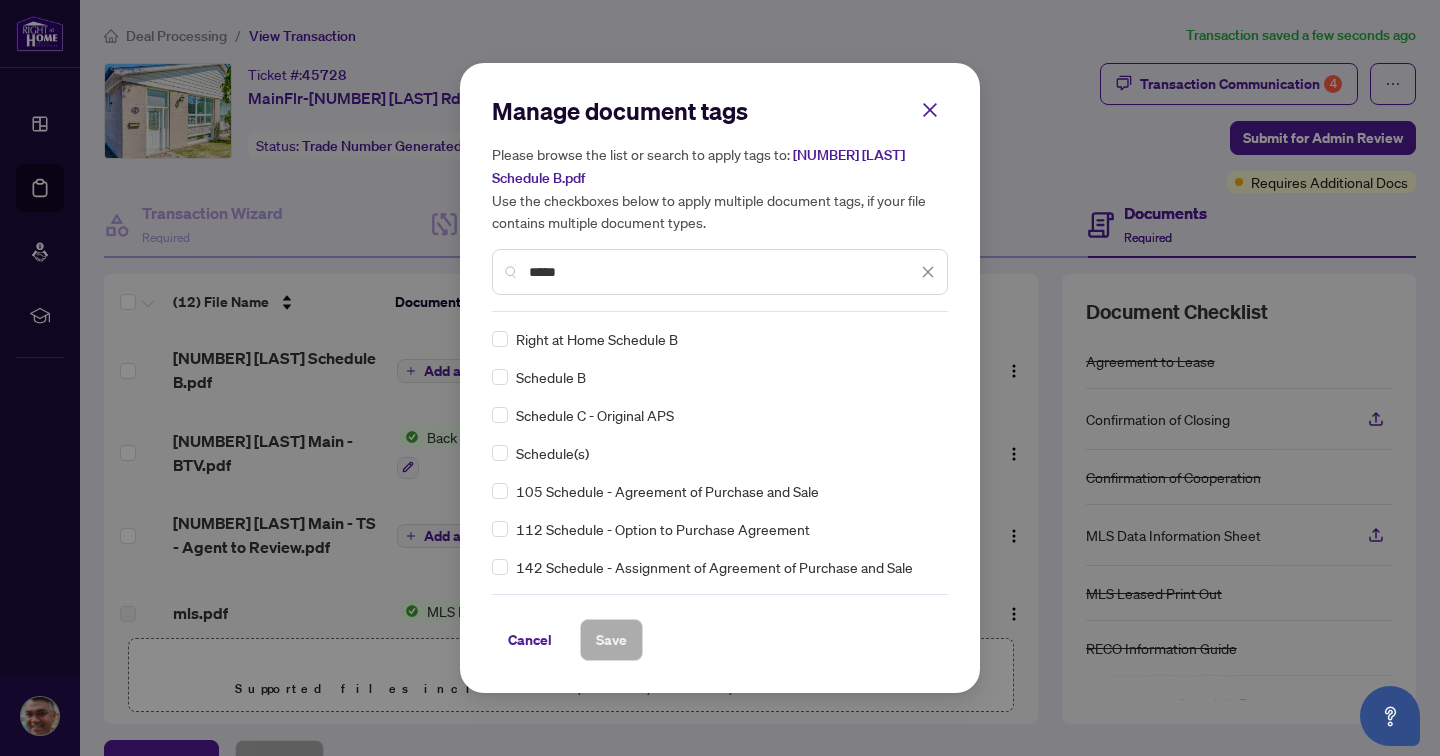 type on "*****" 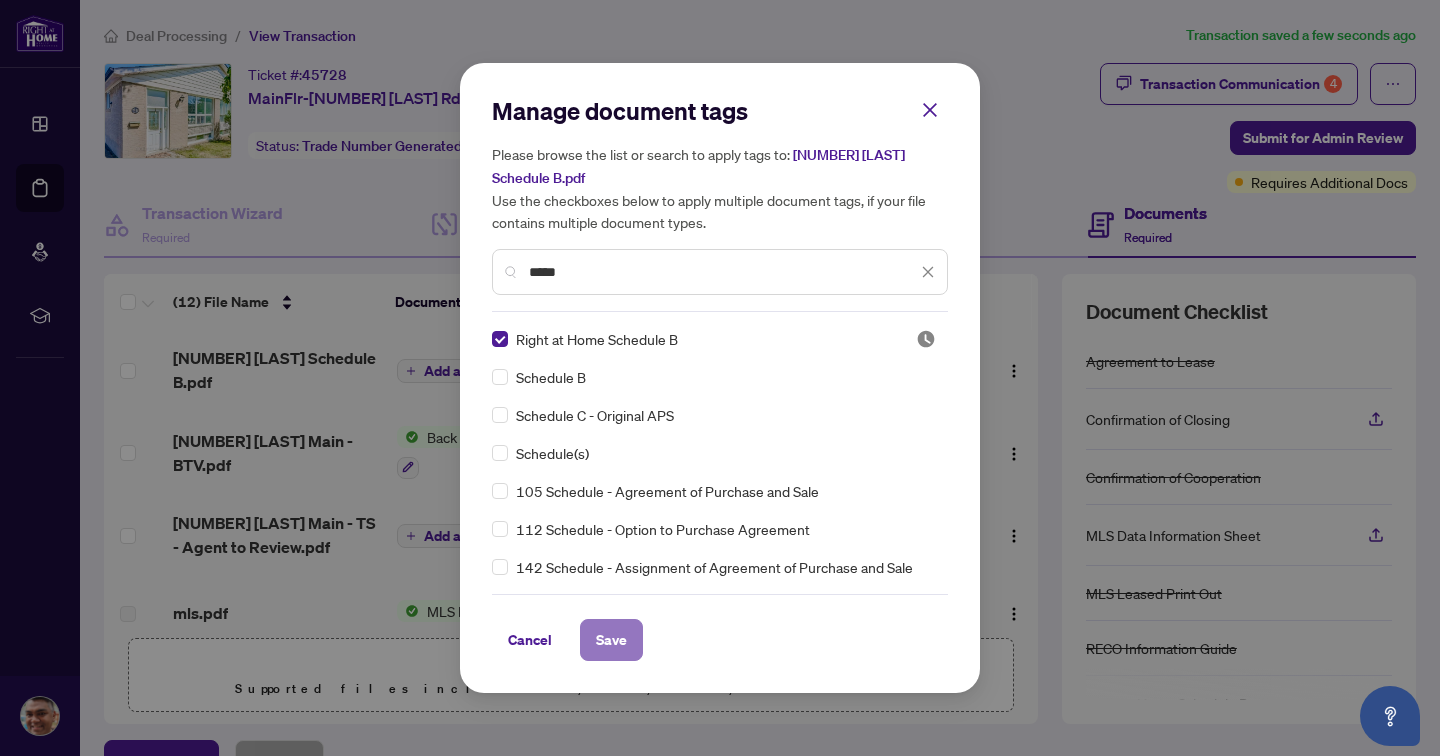click on "Save" at bounding box center (611, 640) 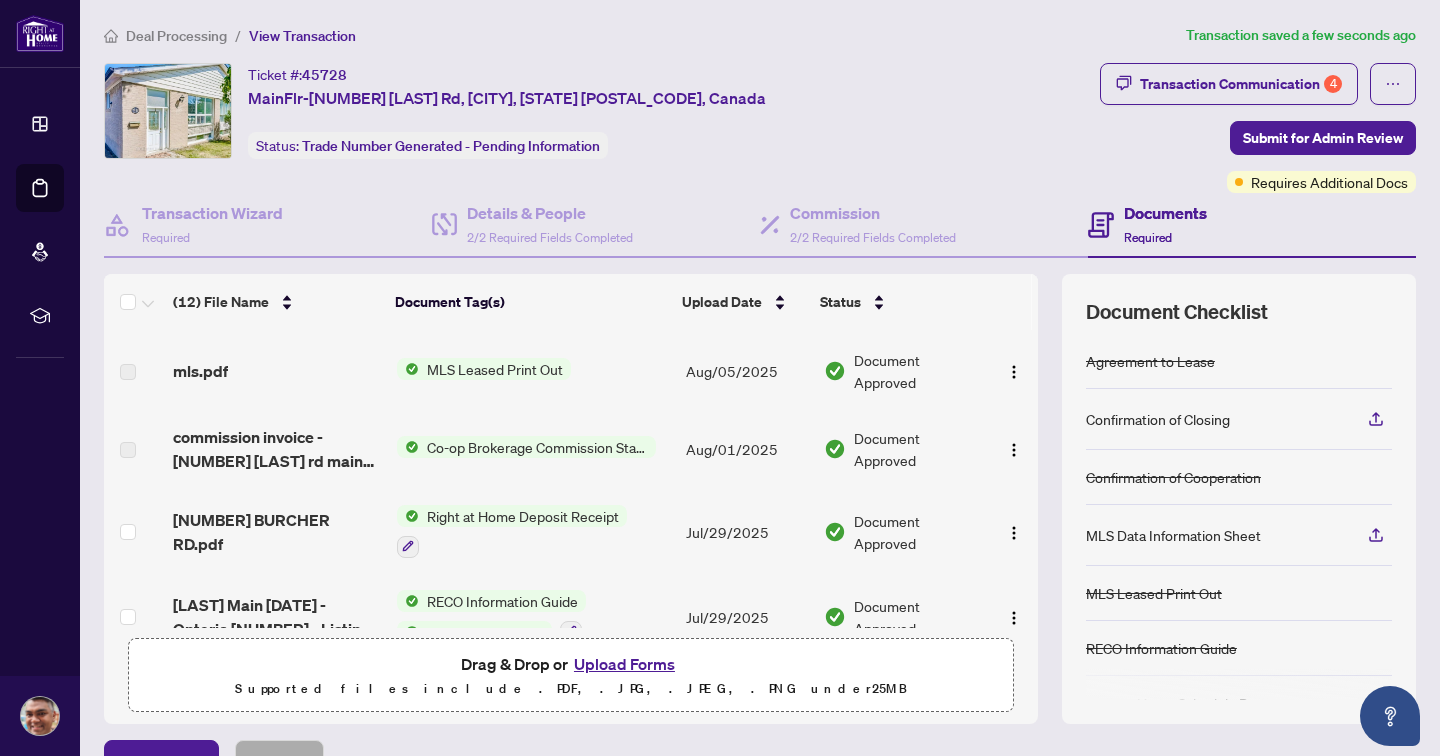 scroll, scrollTop: 0, scrollLeft: 0, axis: both 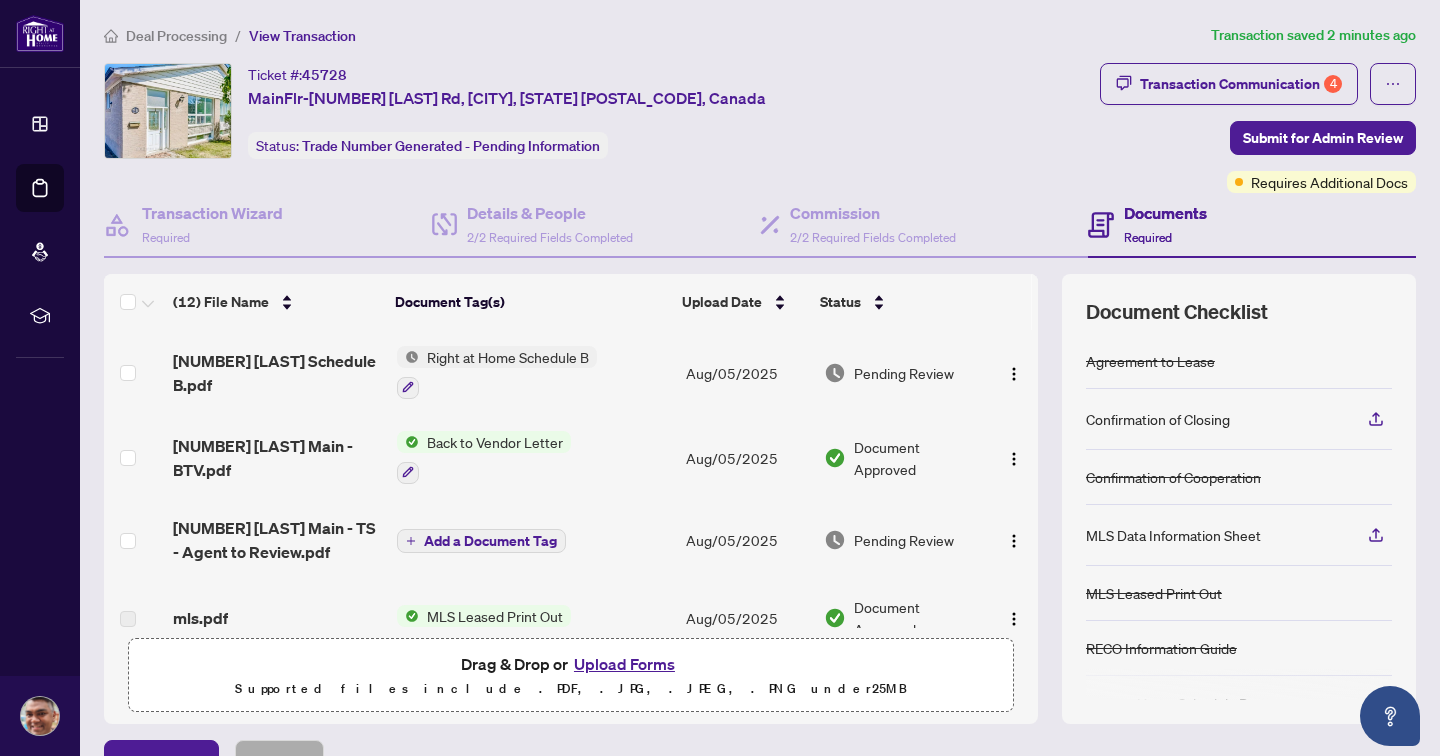 click on "Upload Forms" at bounding box center [624, 664] 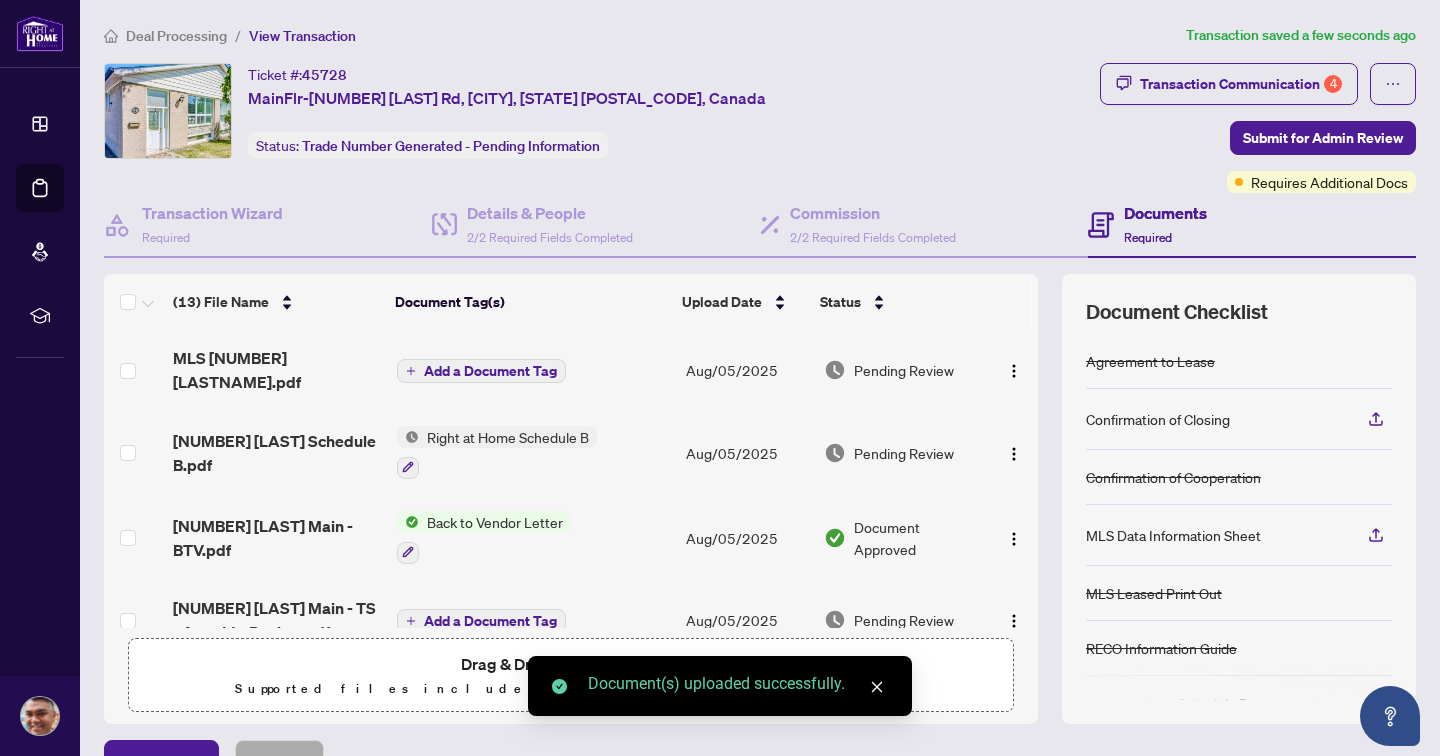 scroll, scrollTop: 17, scrollLeft: 0, axis: vertical 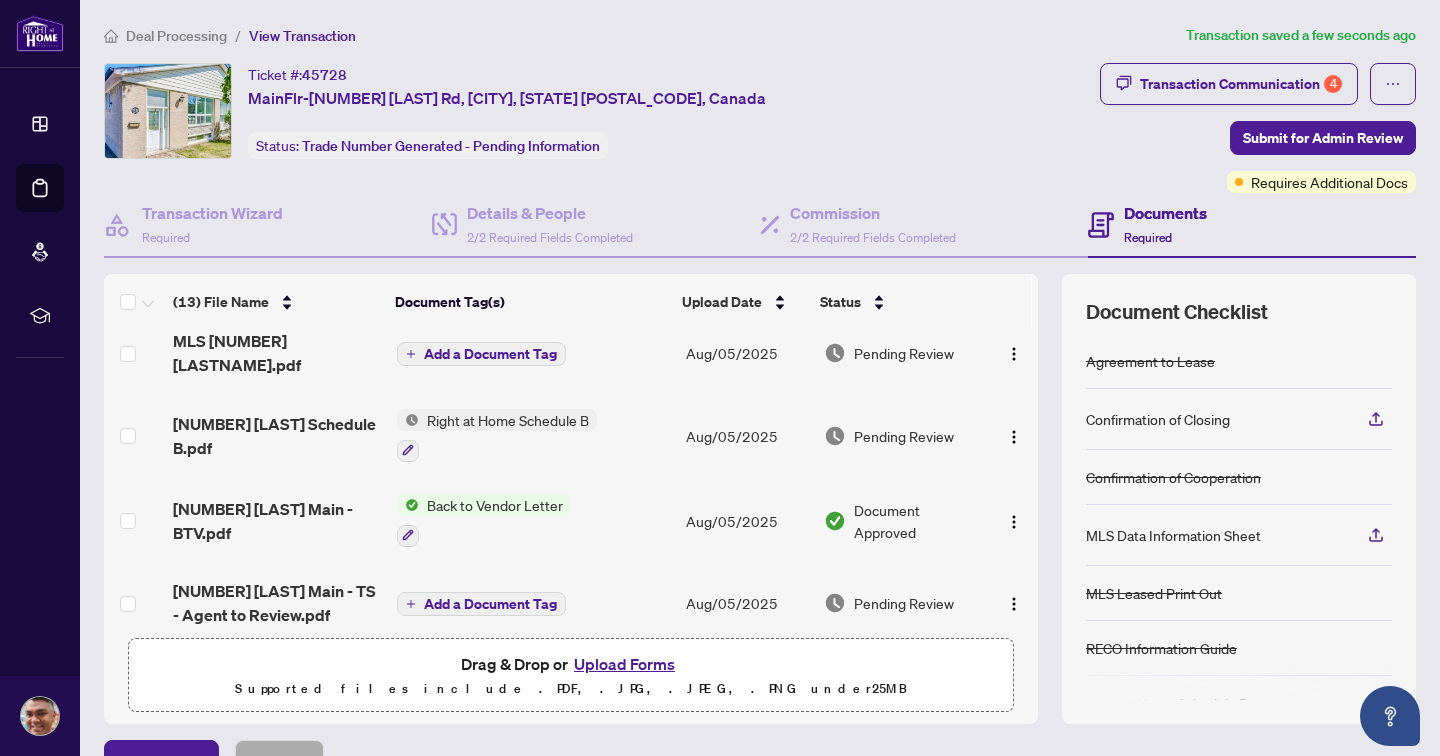 click on "Upload Forms" at bounding box center (624, 664) 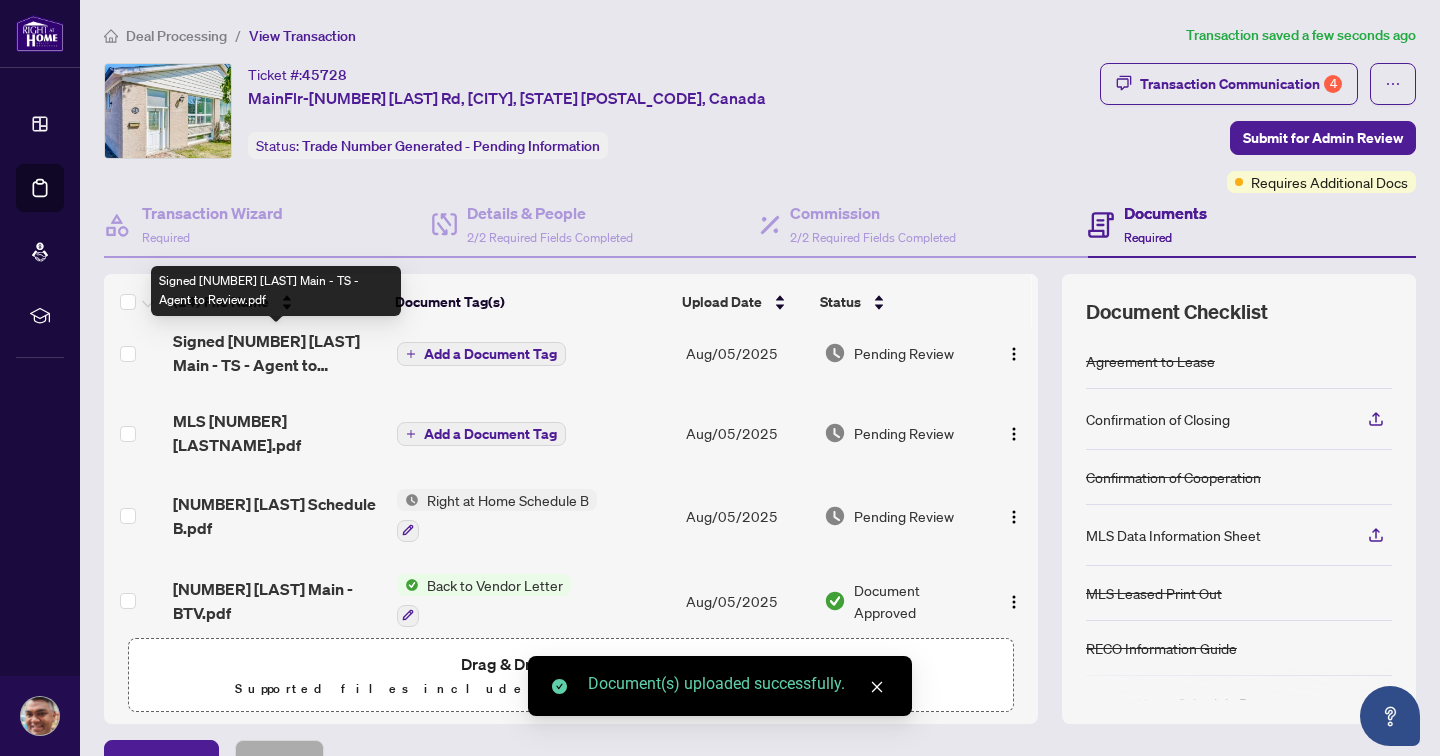 click on "Signed [NUMBER] [LAST] Main - TS - Agent to Review.pdf" at bounding box center [277, 353] 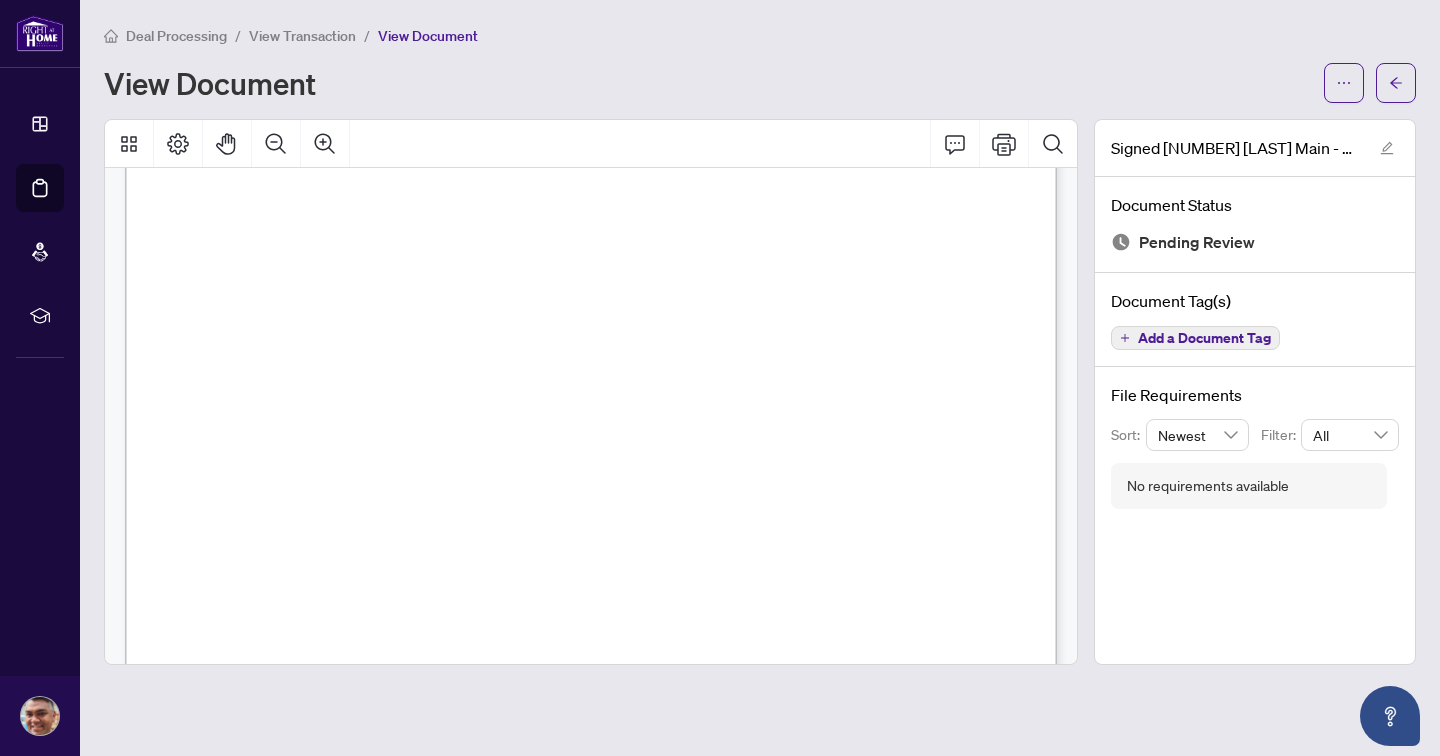 scroll, scrollTop: 0, scrollLeft: 0, axis: both 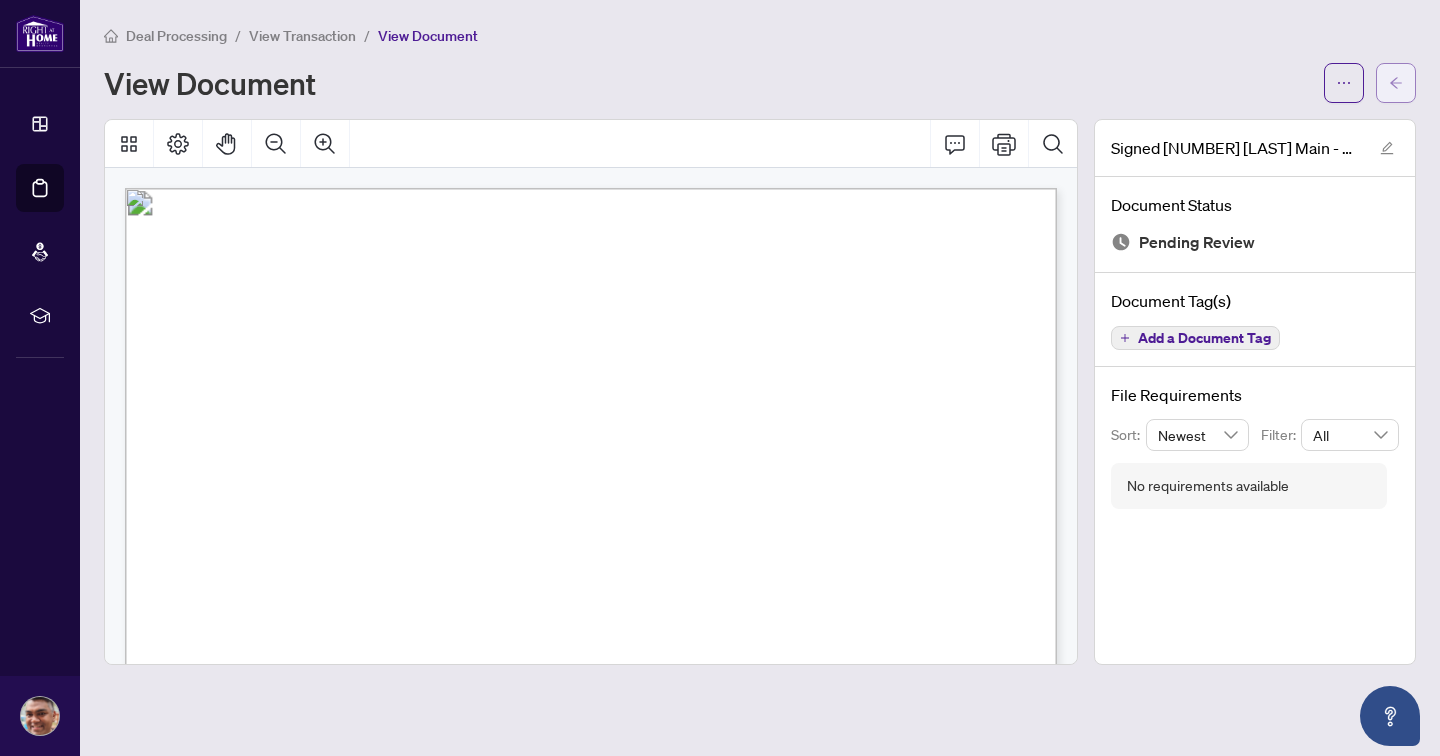 click 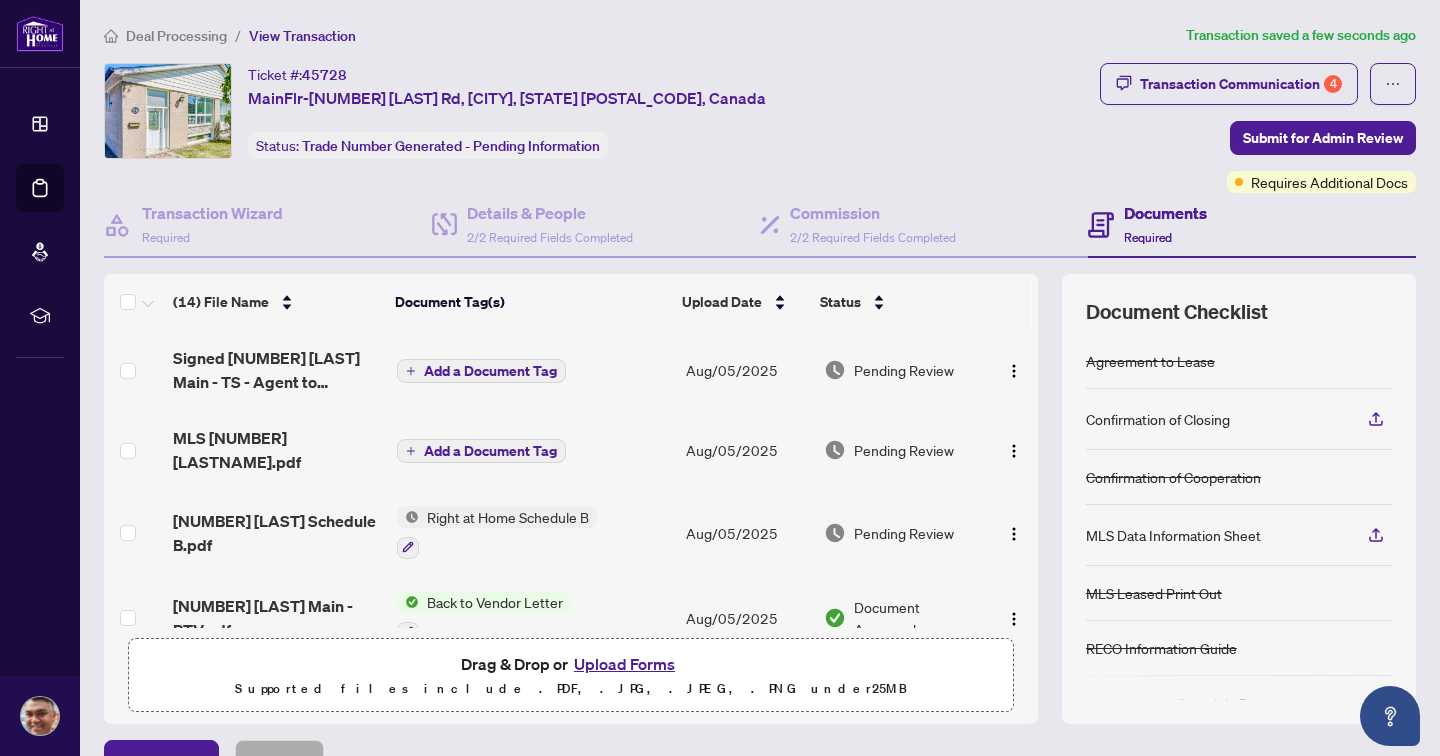 click on "Add a Document Tag" at bounding box center [490, 371] 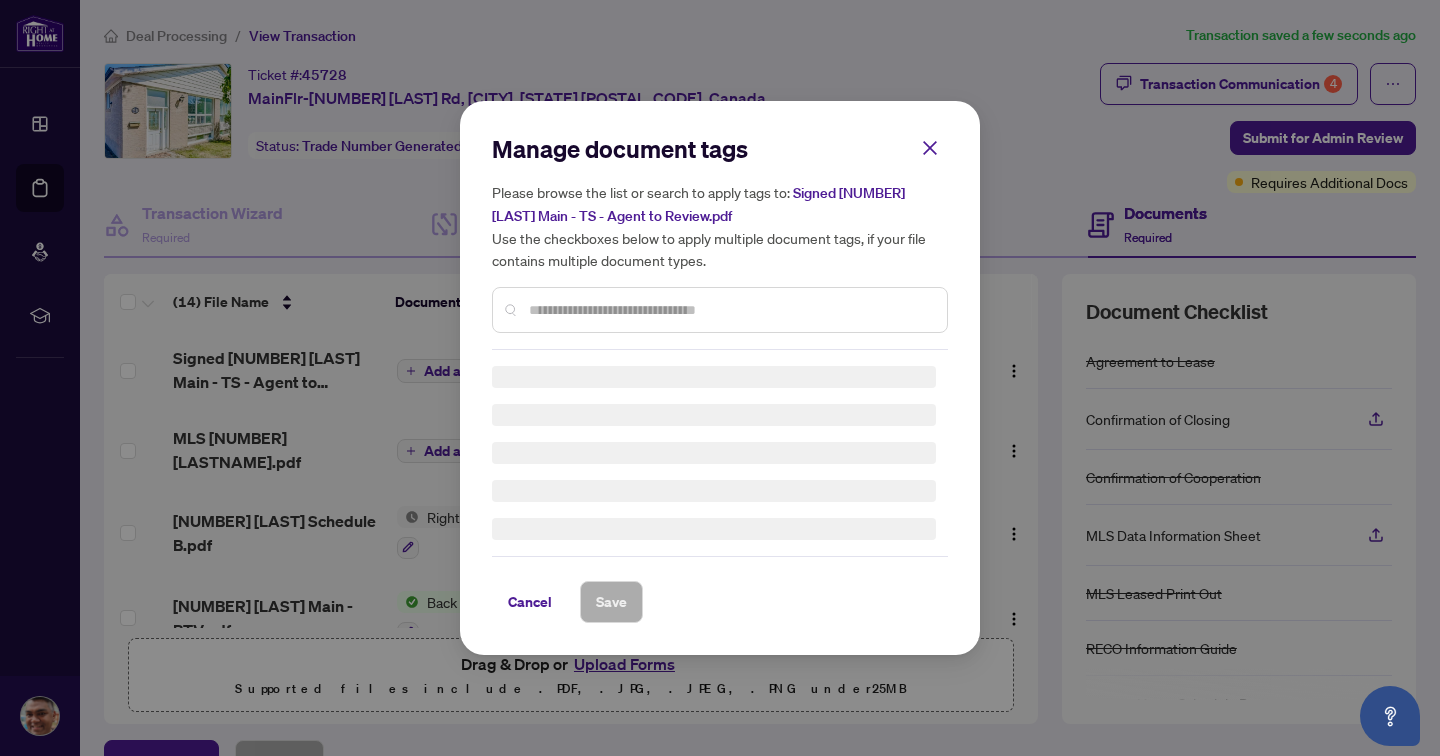 click on "Manage document tags Please browse the list or search to apply tags to:   Signed 48 Burcher Main - TS - Agent to Review.pdf   Use the checkboxes below to apply multiple document tags, if your file contains multiple document types." at bounding box center (720, 241) 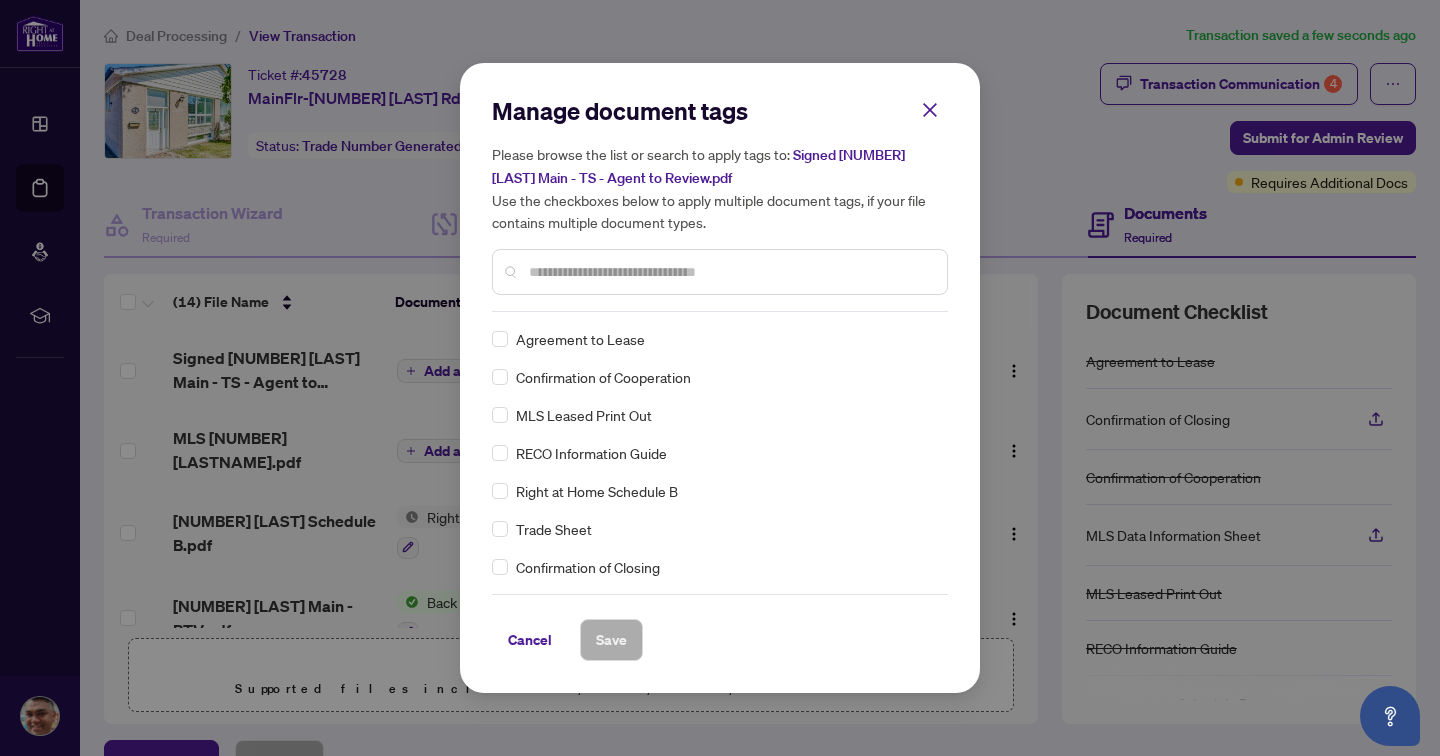 click at bounding box center (730, 272) 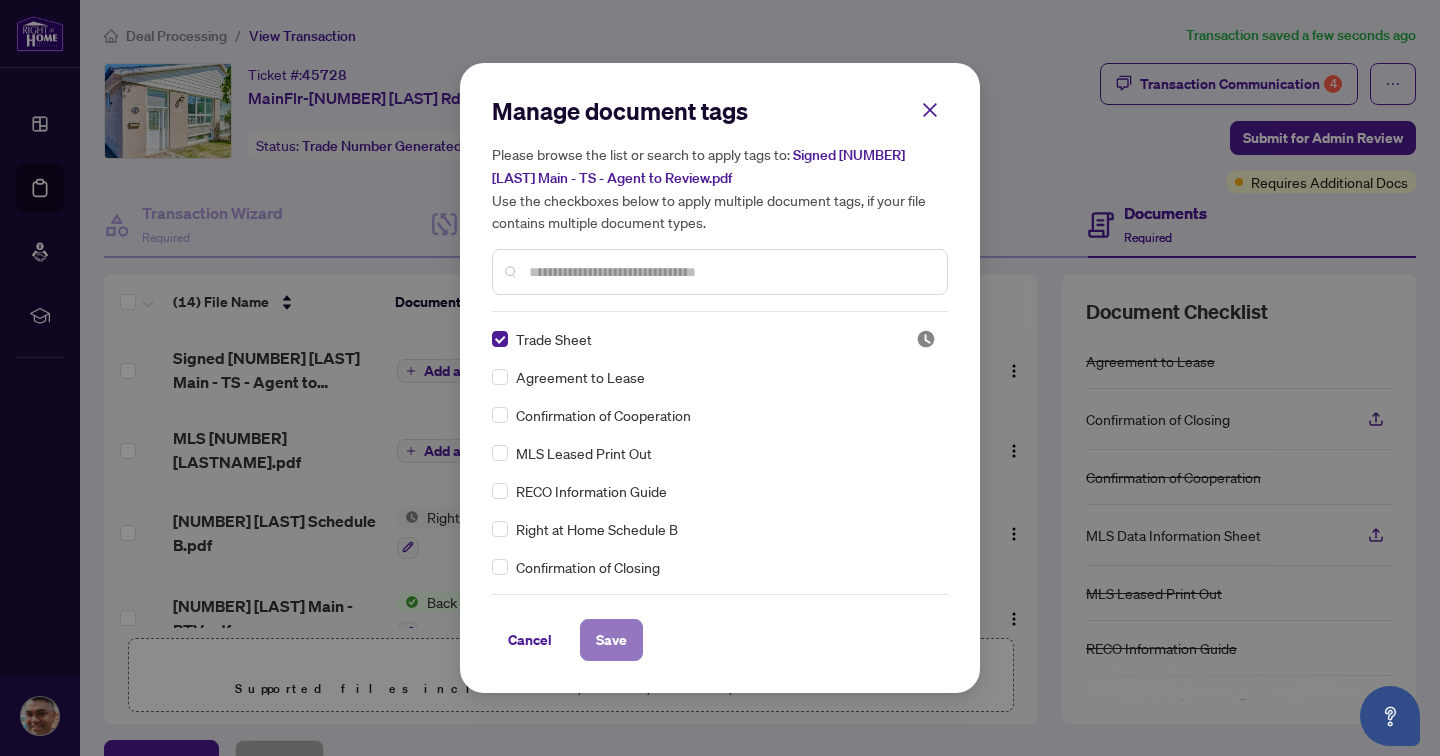 click on "Save" at bounding box center (611, 640) 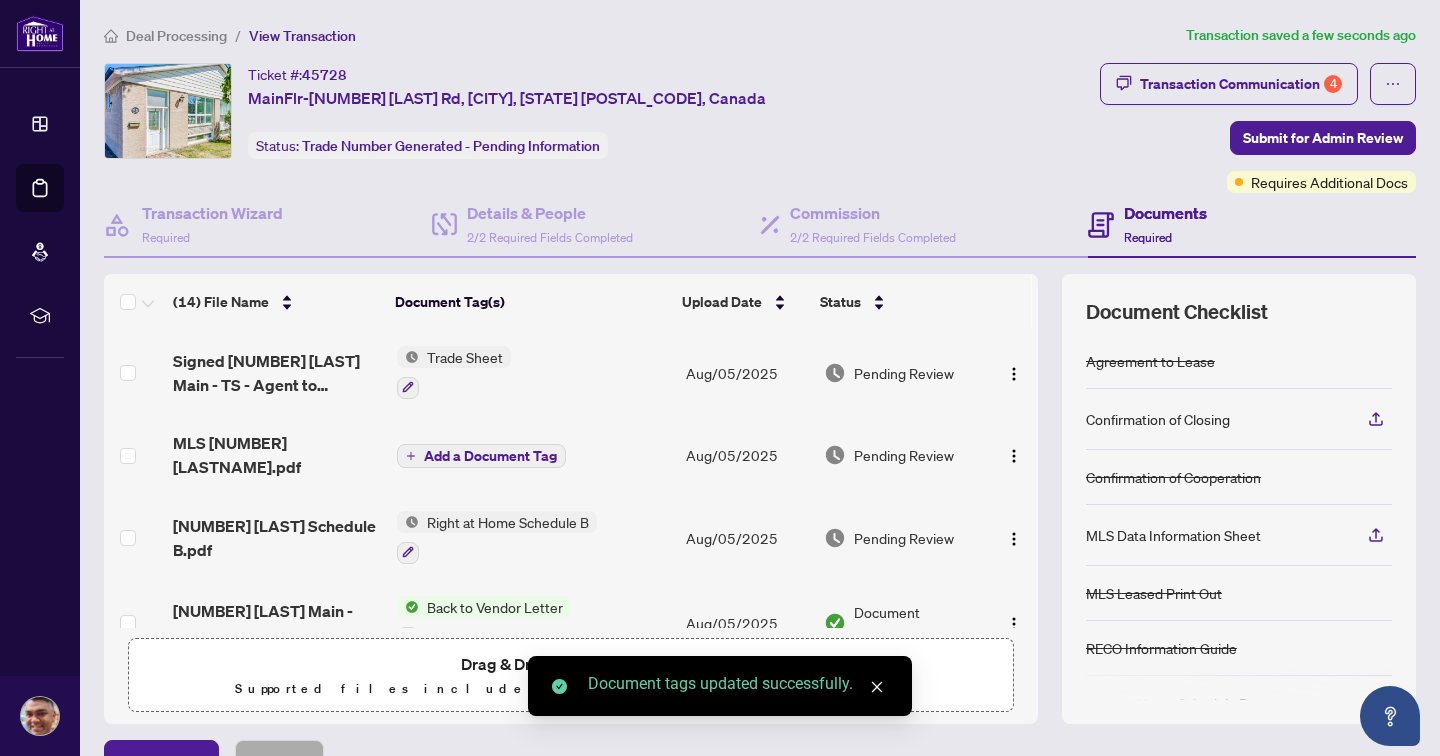 click on "Add a Document Tag" at bounding box center [490, 456] 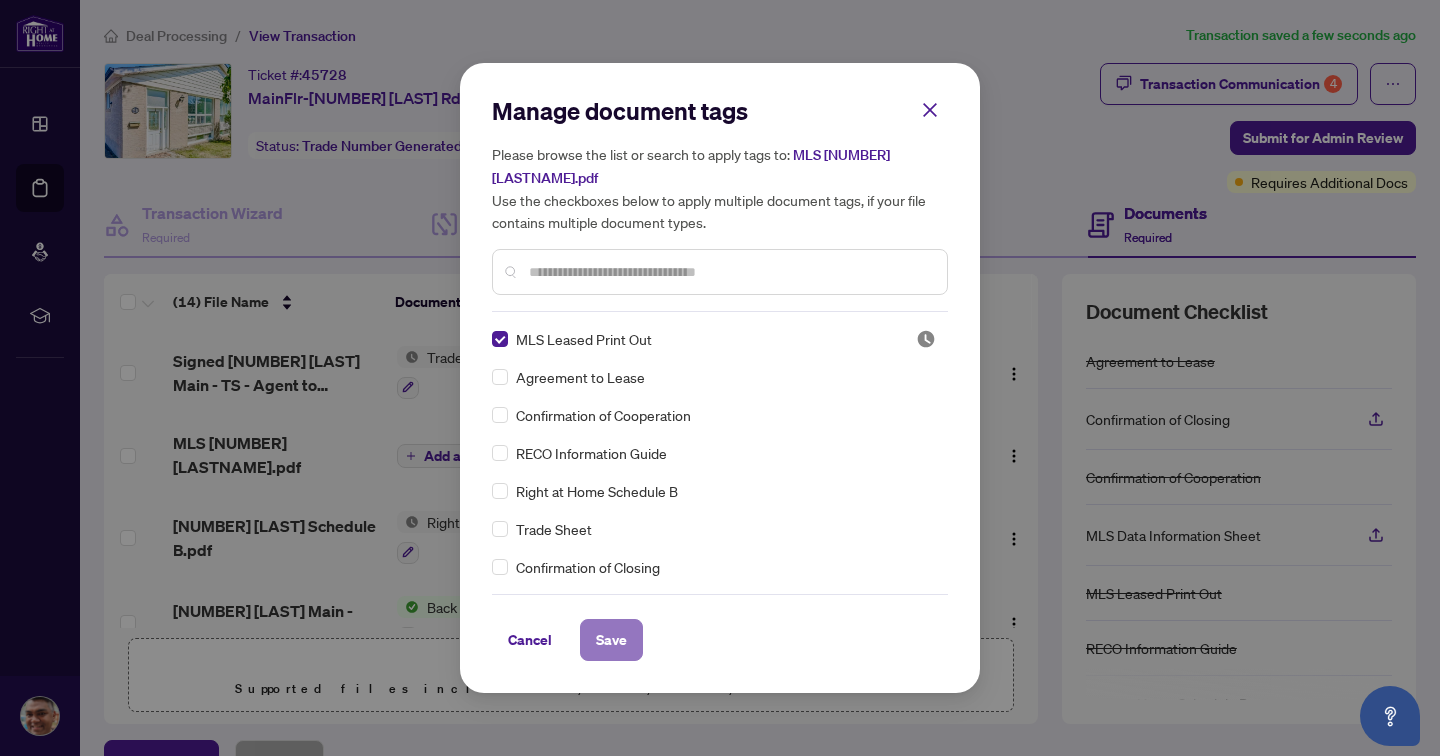 click on "Save" at bounding box center (611, 640) 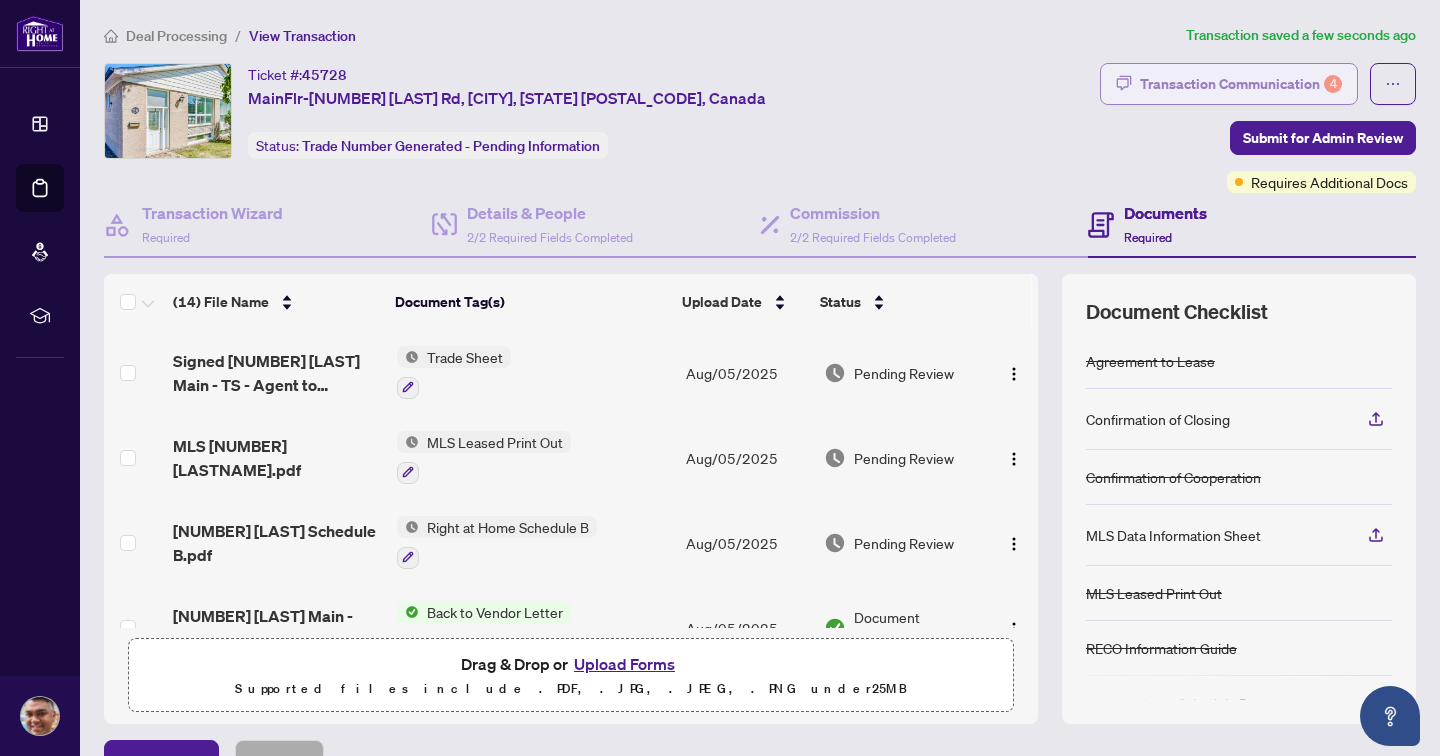 click on "Transaction Communication 4" at bounding box center (1241, 84) 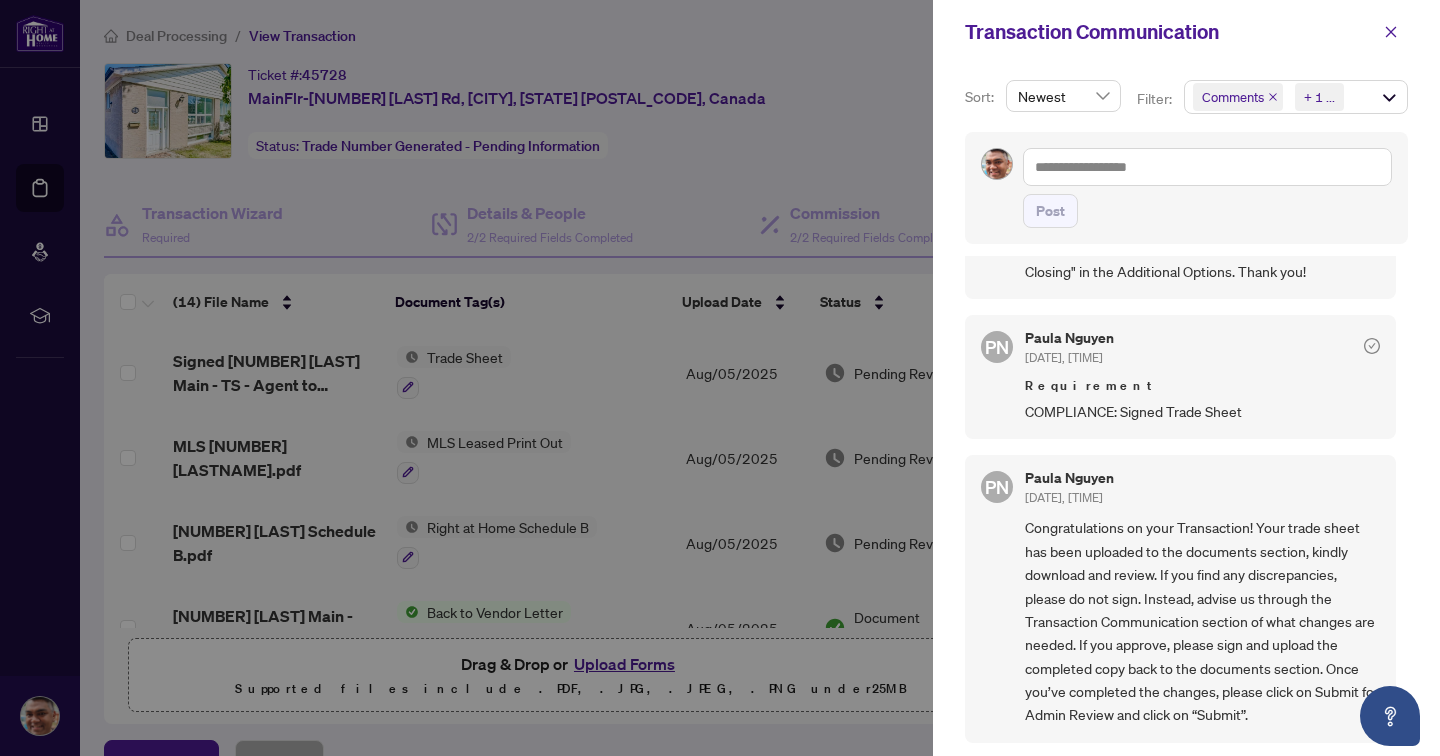 scroll, scrollTop: 0, scrollLeft: 0, axis: both 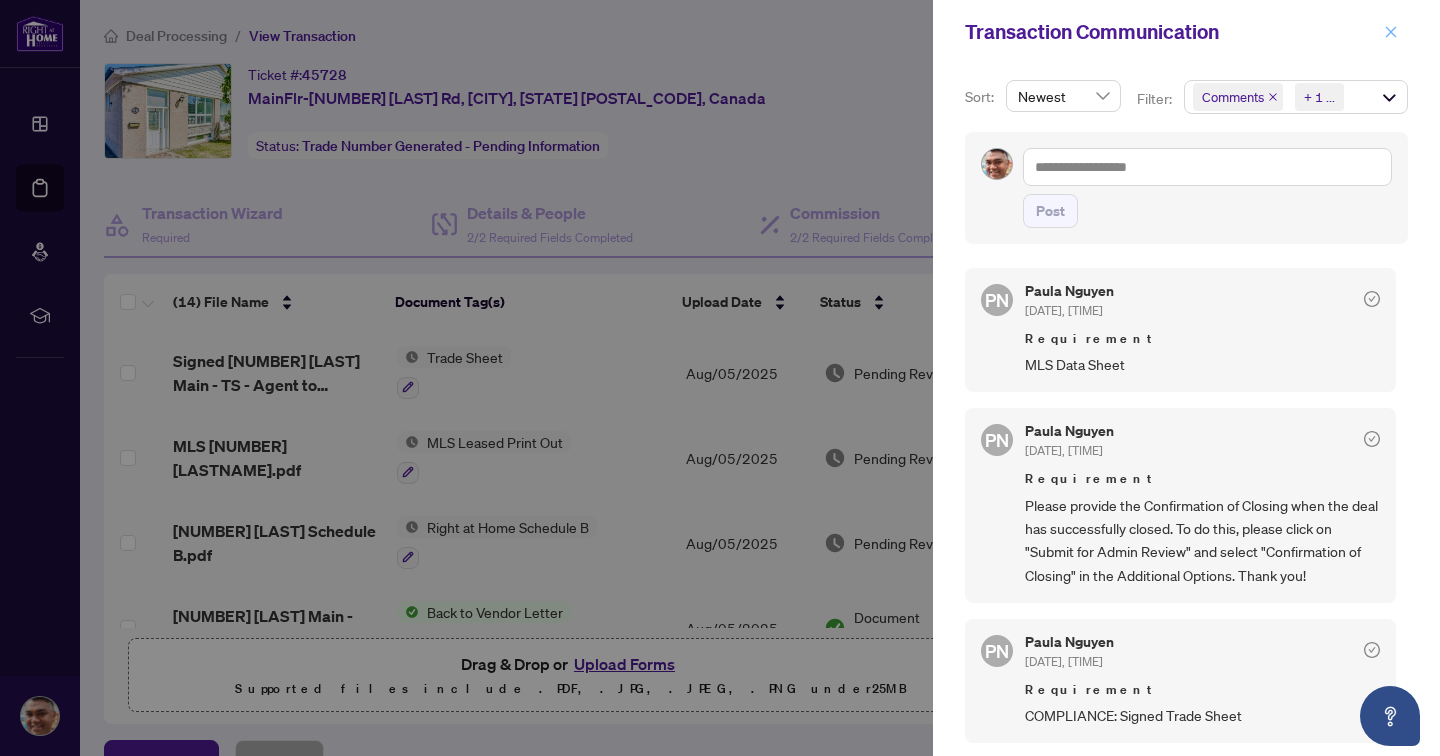 click 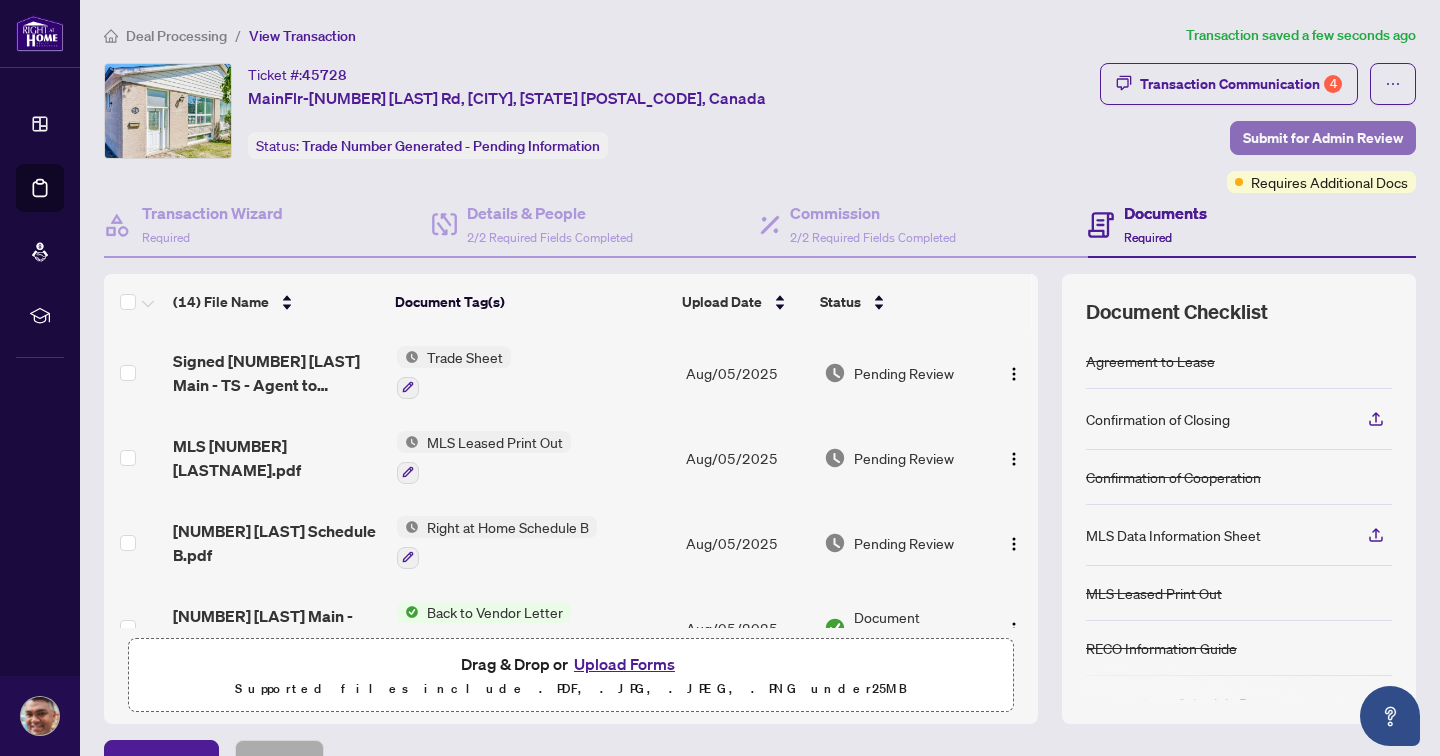 click on "Submit for Admin Review" at bounding box center (1323, 138) 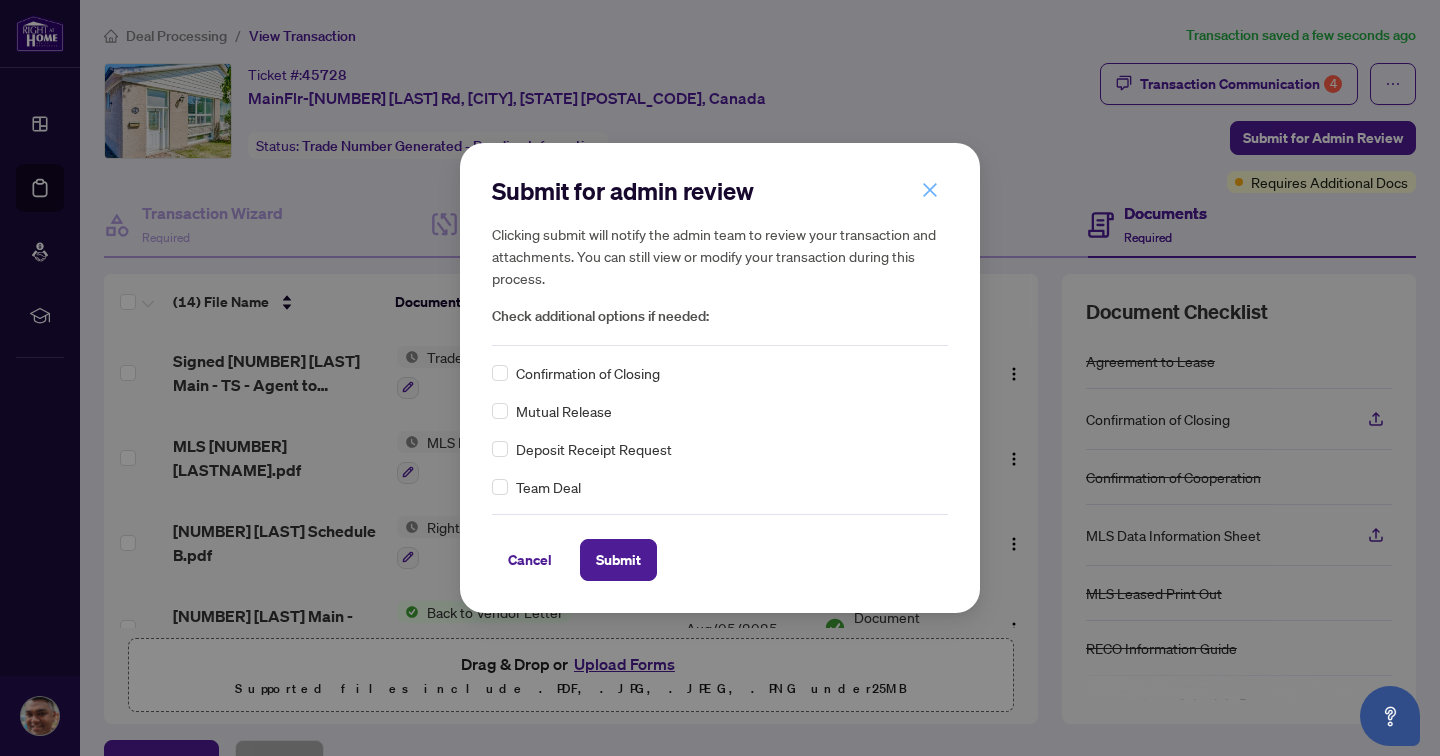 click 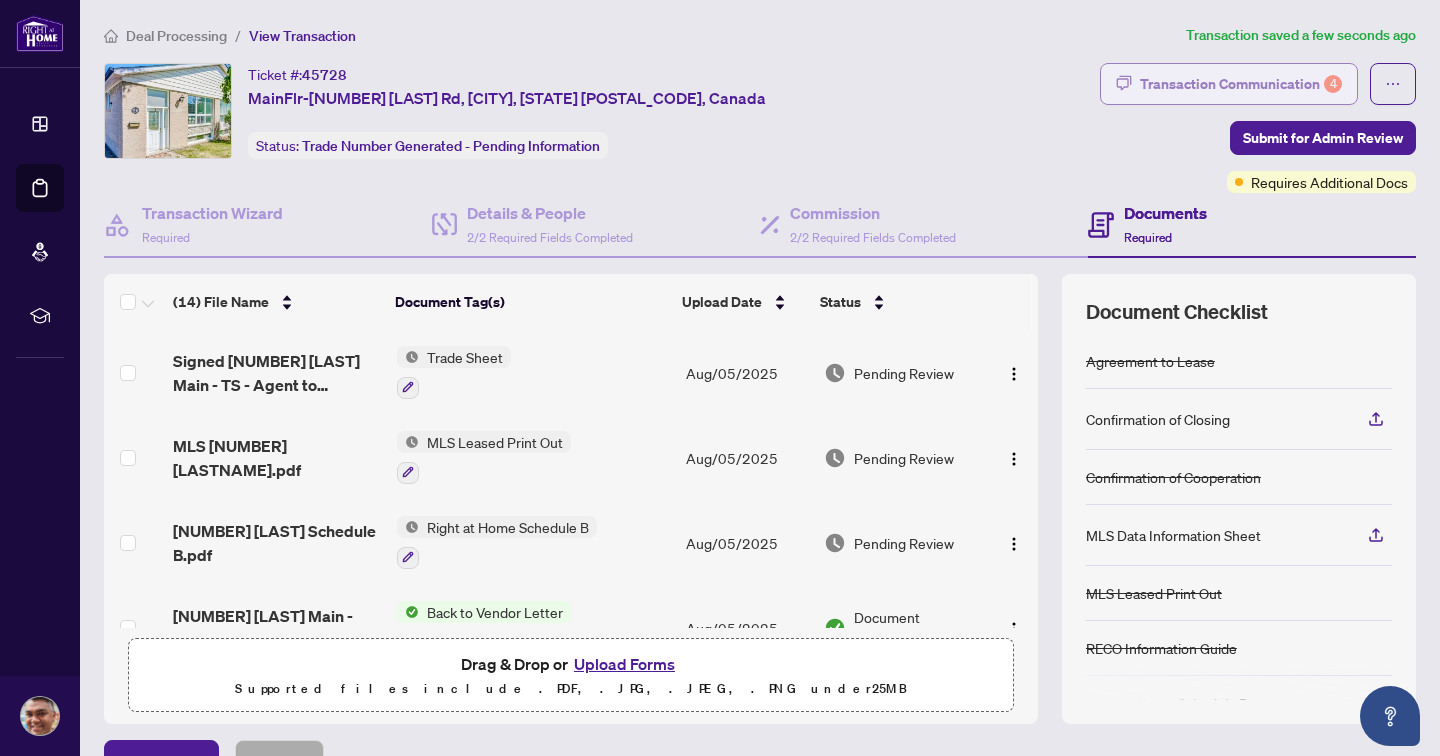 click on "Transaction Communication 4" at bounding box center (1241, 84) 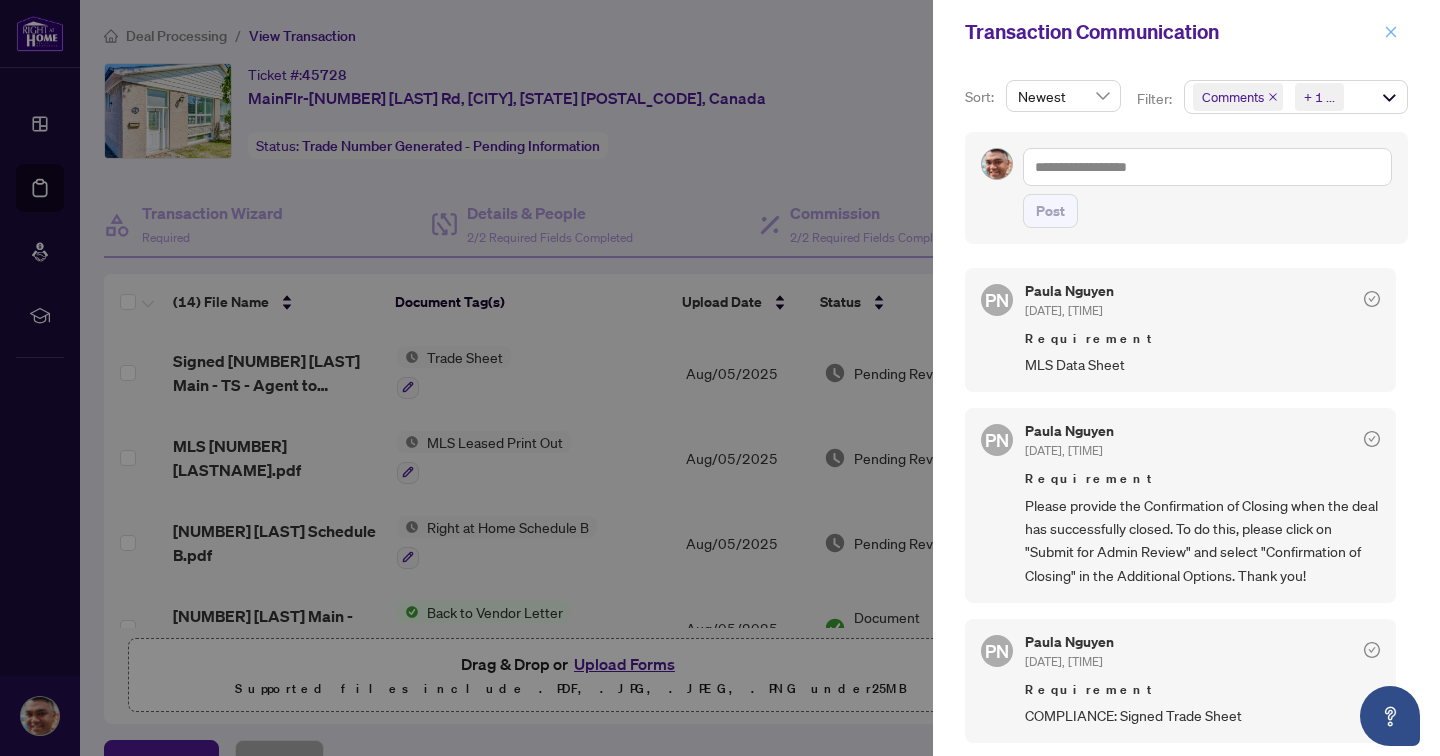 click at bounding box center (1391, 32) 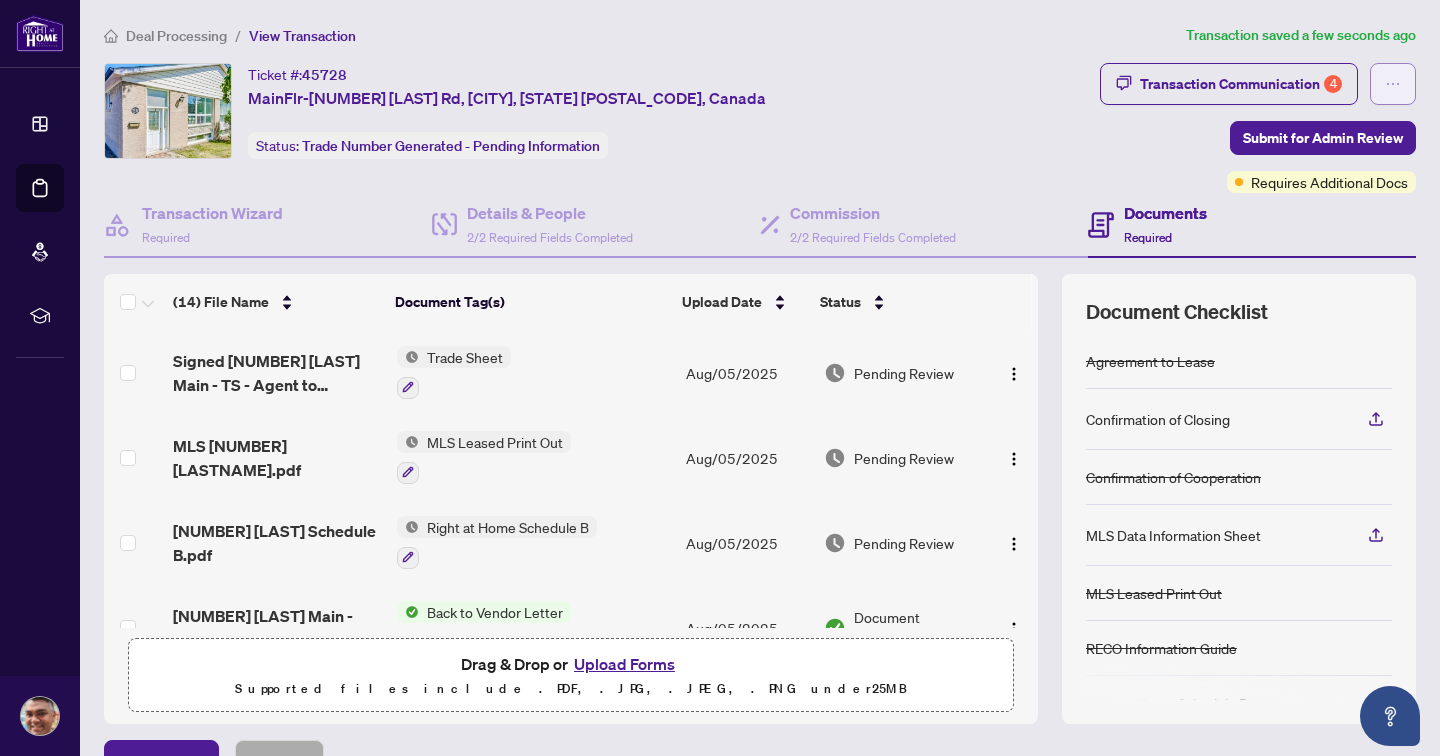 click 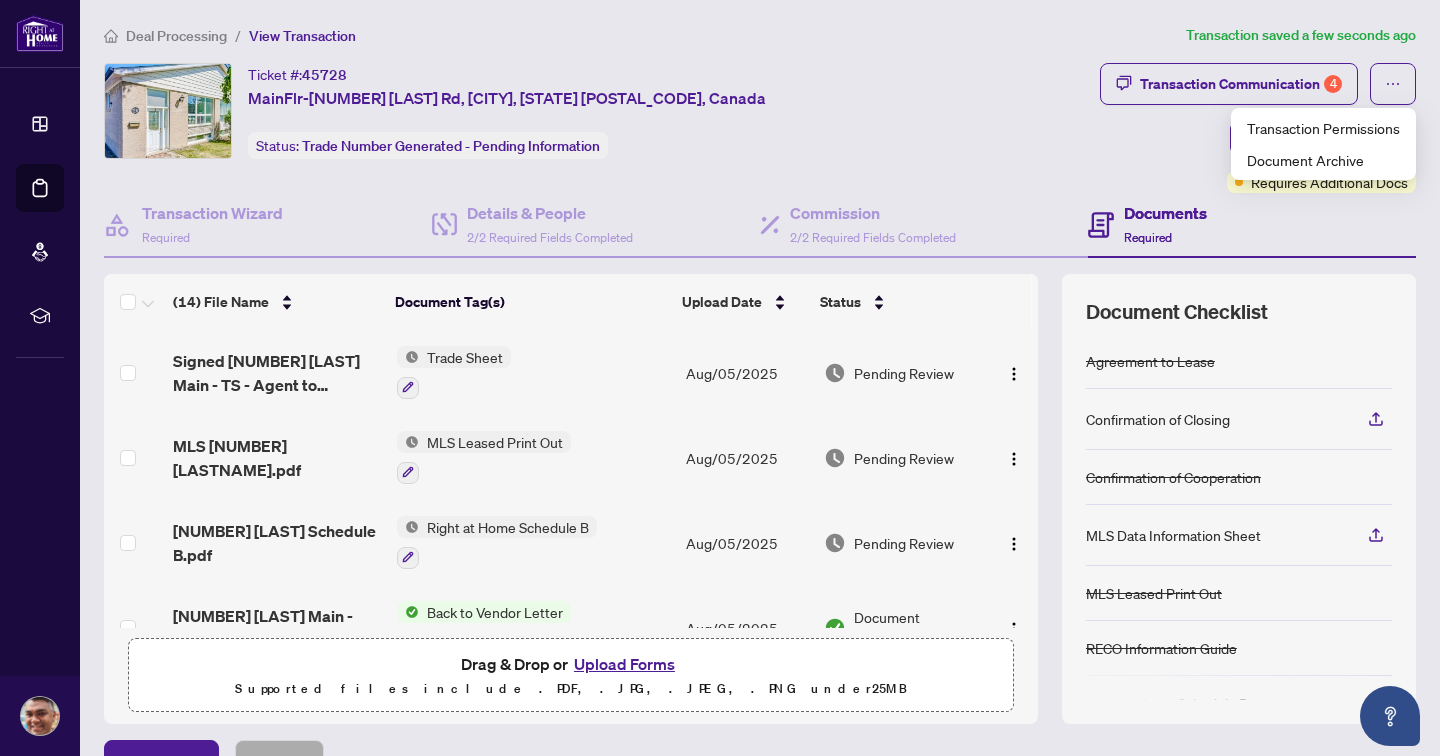 click on "Ticket #:  [NUMBER]MainFlr-[NUMBER] [LAST] Rd, [CITY], [STATE] [POSTAL_CODE], Canada Status:   Trade Number Generated - Pending Information" at bounding box center (598, 128) 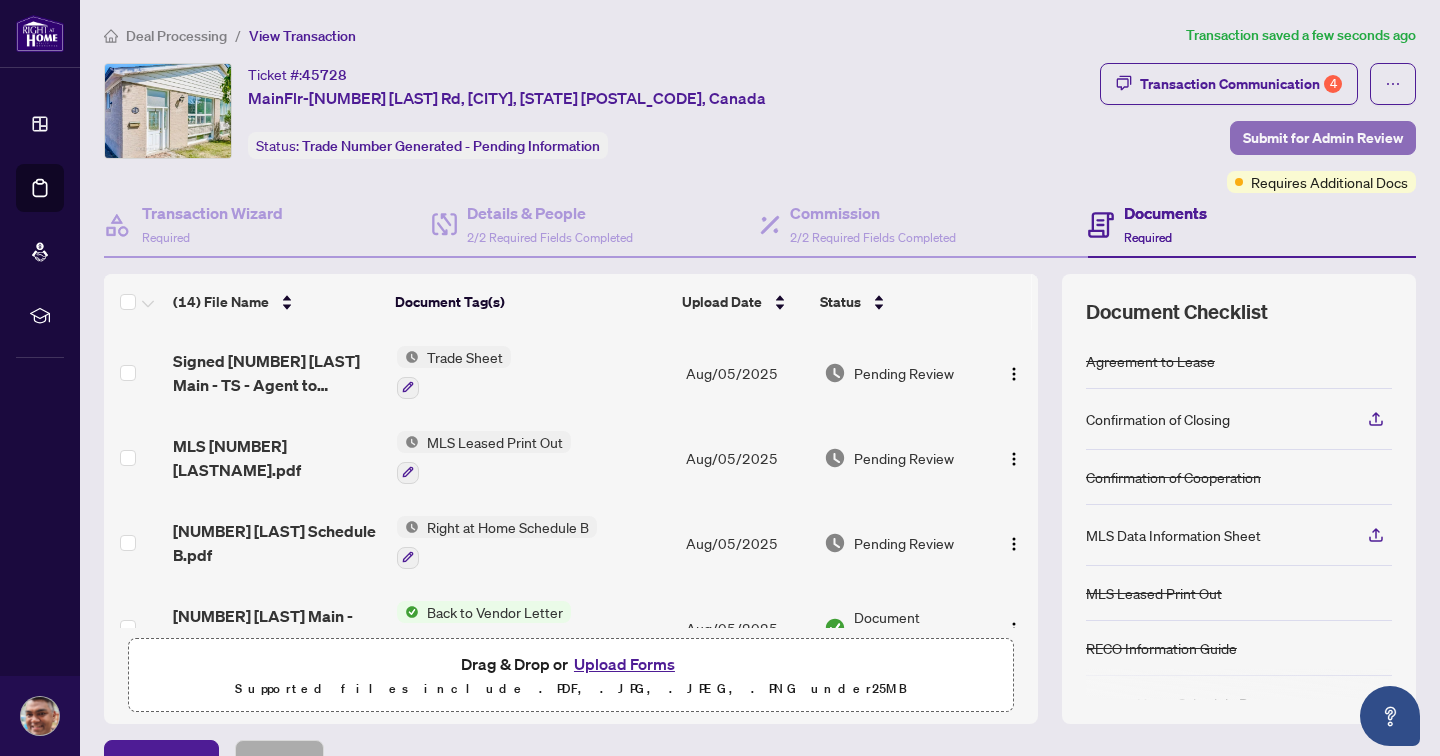 click on "Submit for Admin Review" at bounding box center [1323, 138] 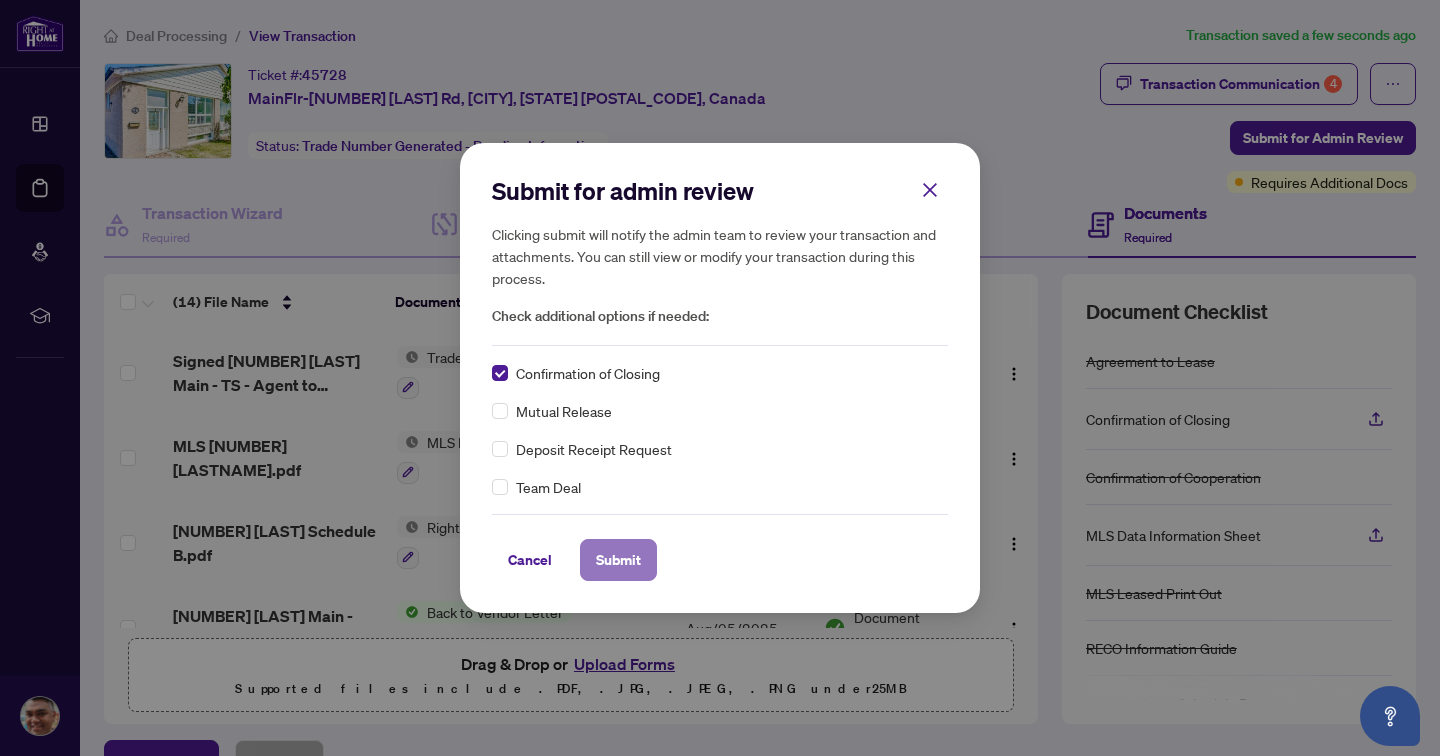 click on "Submit" at bounding box center [618, 560] 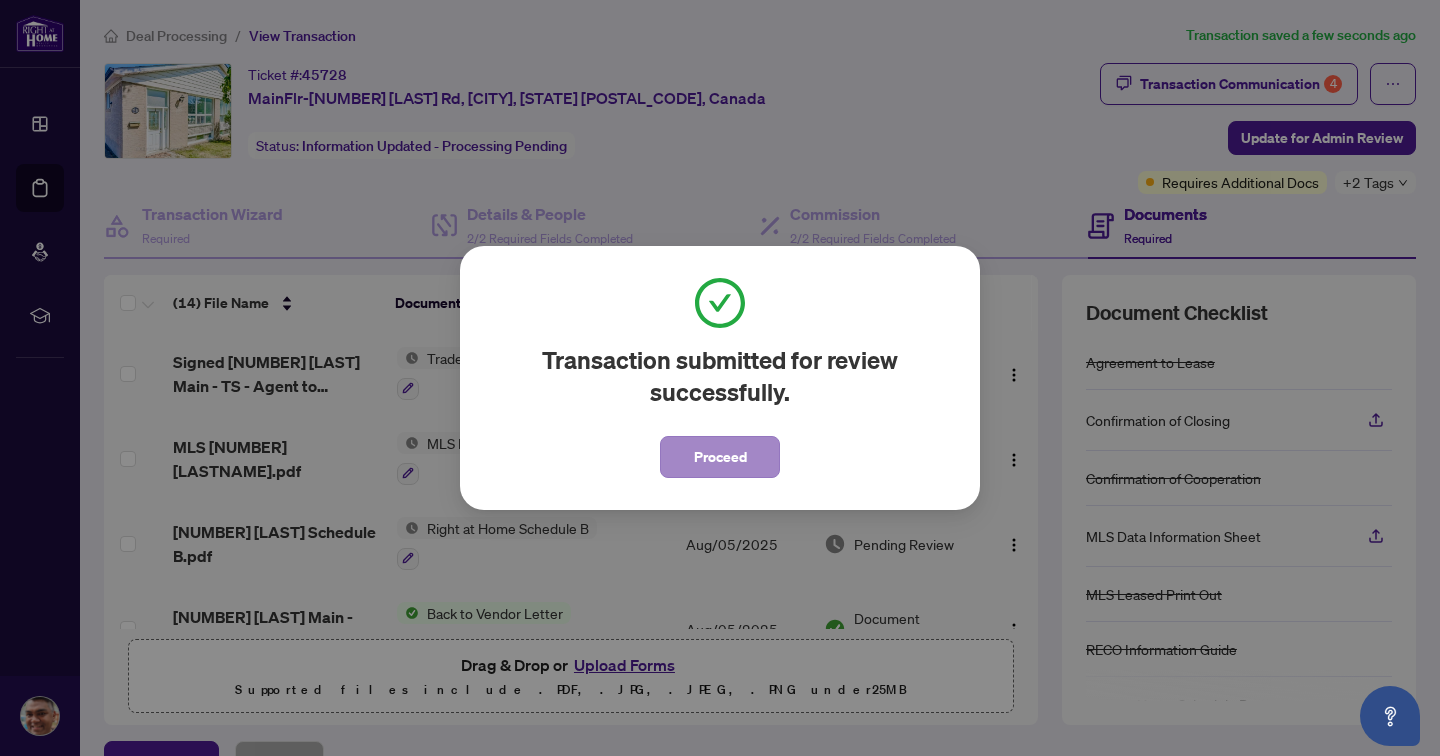 click on "Proceed" at bounding box center [720, 457] 